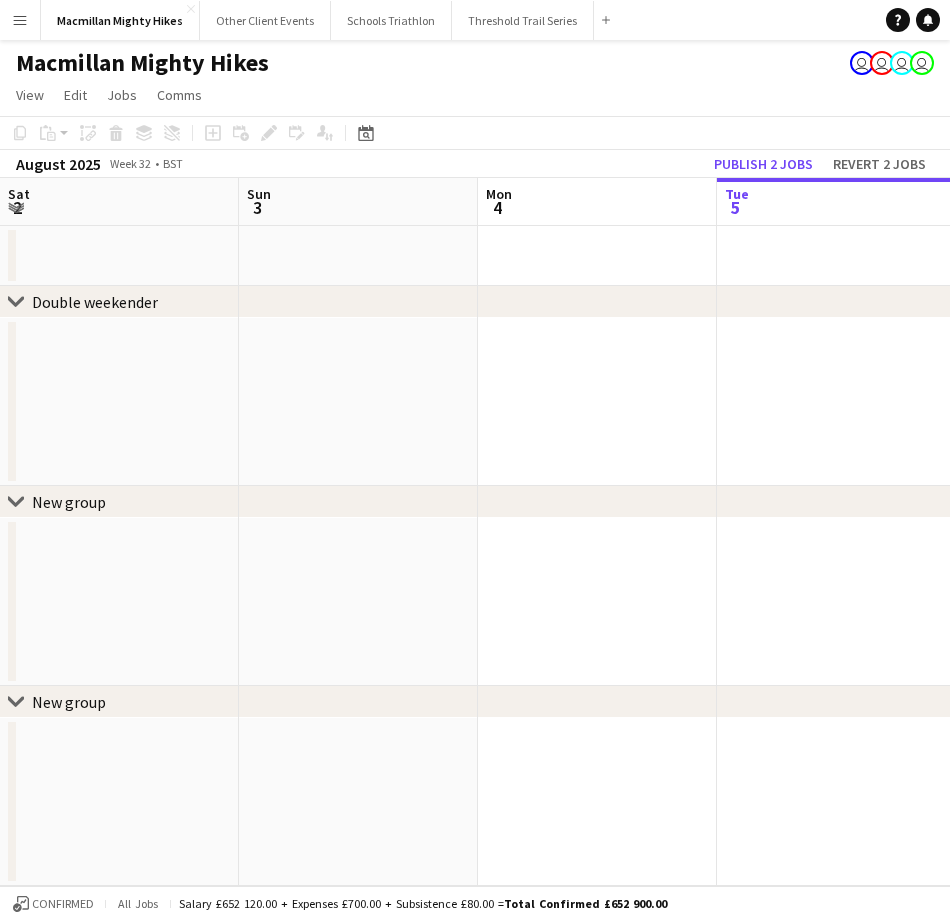scroll, scrollTop: 0, scrollLeft: 0, axis: both 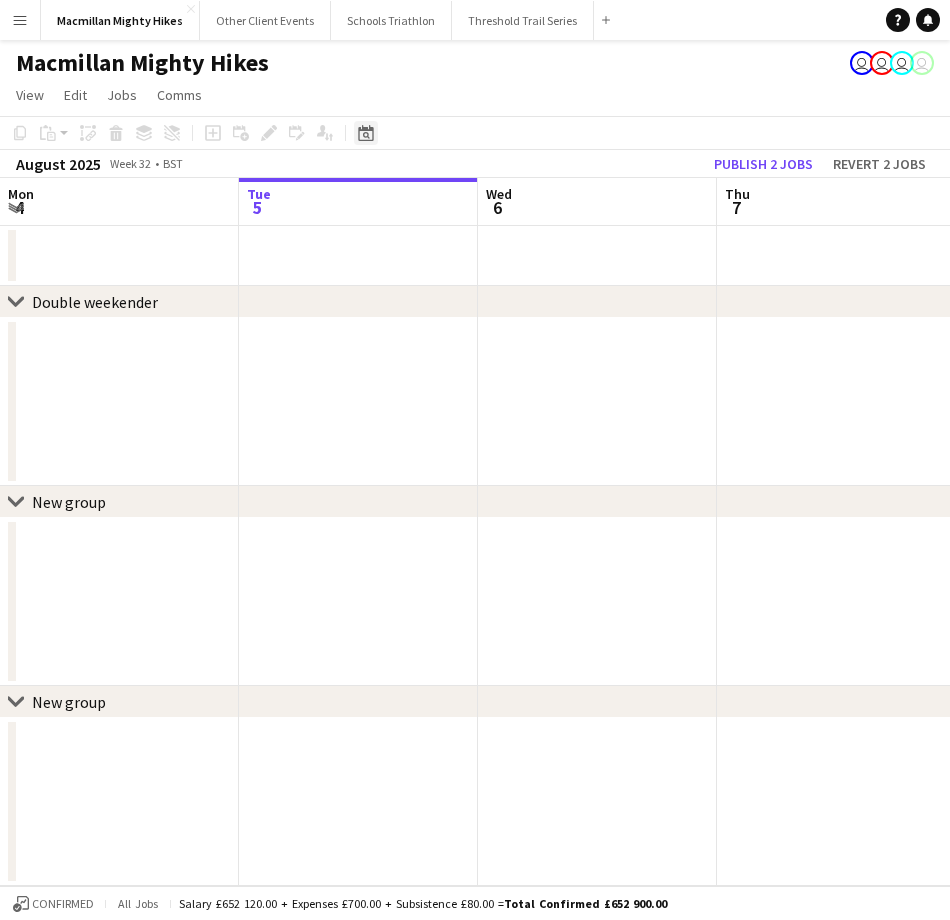 click on "Date picker" 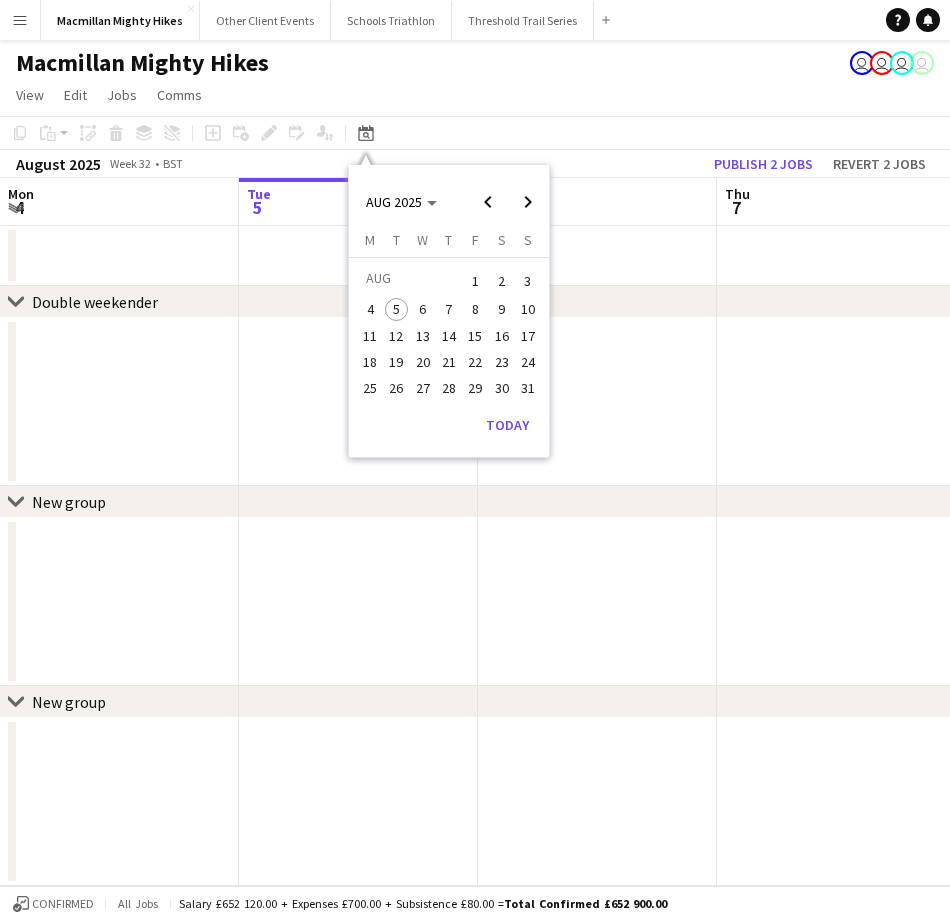 click on "30" at bounding box center (502, 388) 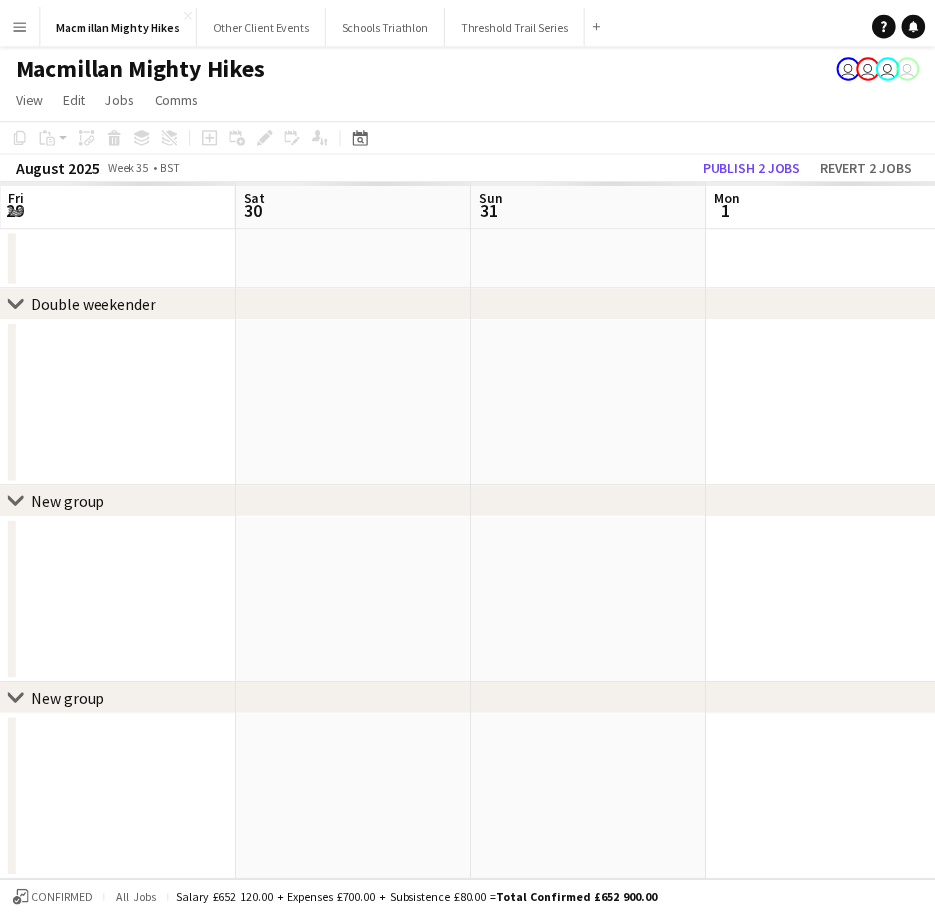 scroll, scrollTop: 0, scrollLeft: 688, axis: horizontal 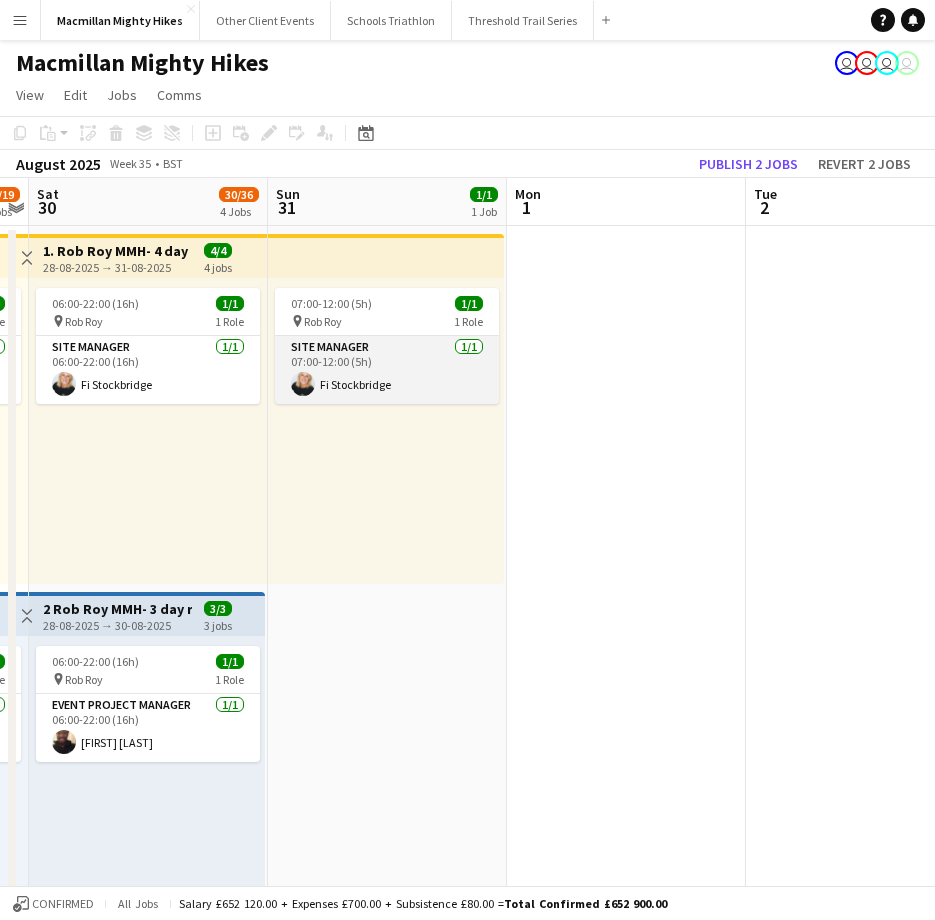 click on "Site Manager   1/1   07:00-12:00 (5h)
[FIRST] [LAST]" at bounding box center (387, 370) 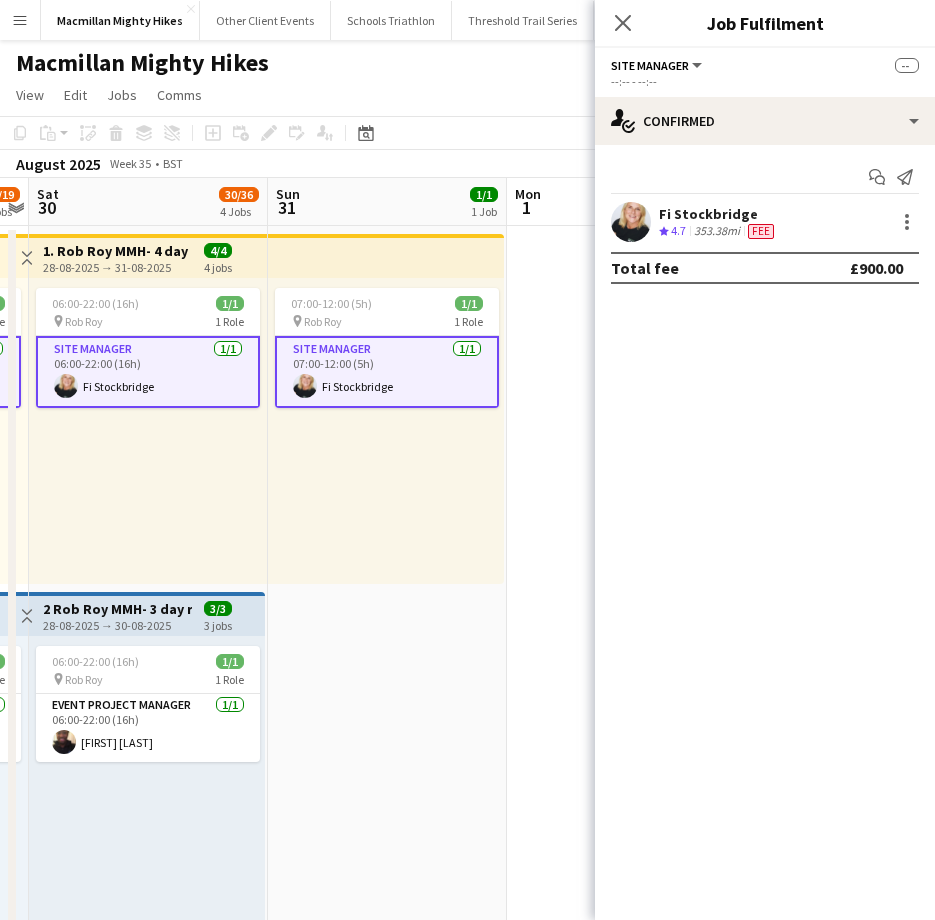click on "Fi Stockbridge" at bounding box center (718, 214) 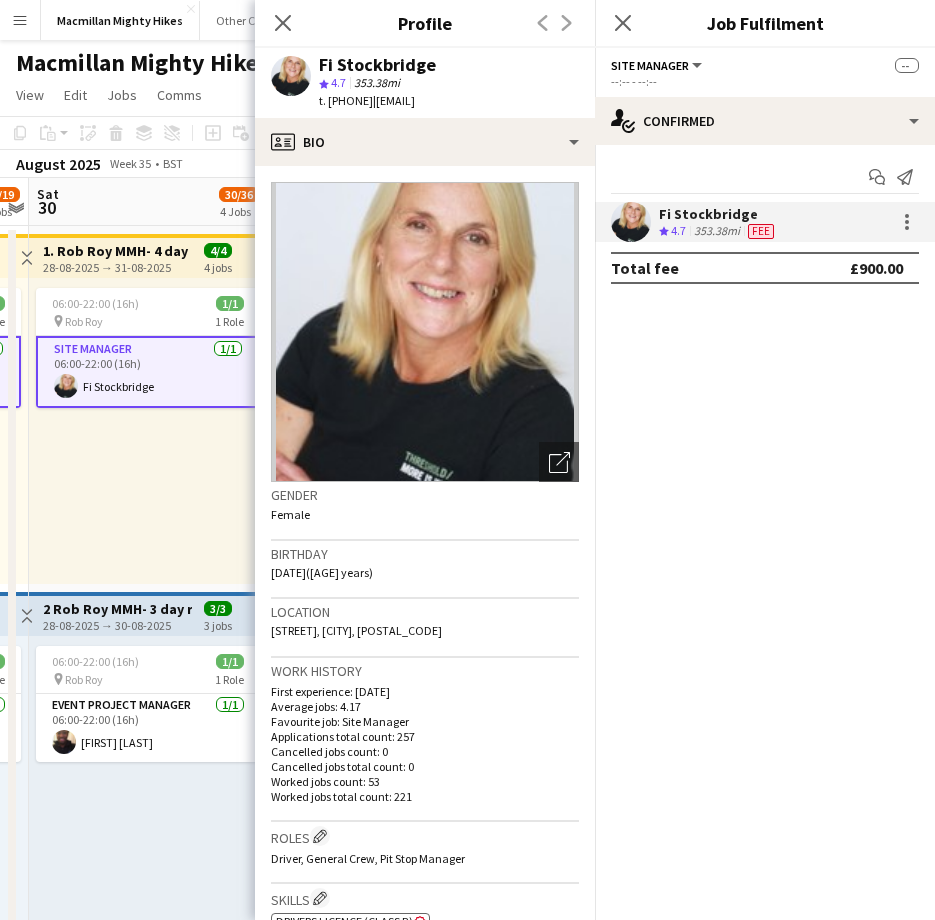 drag, startPoint x: 404, startPoint y: 102, endPoint x: 346, endPoint y: 104, distance: 58.034473 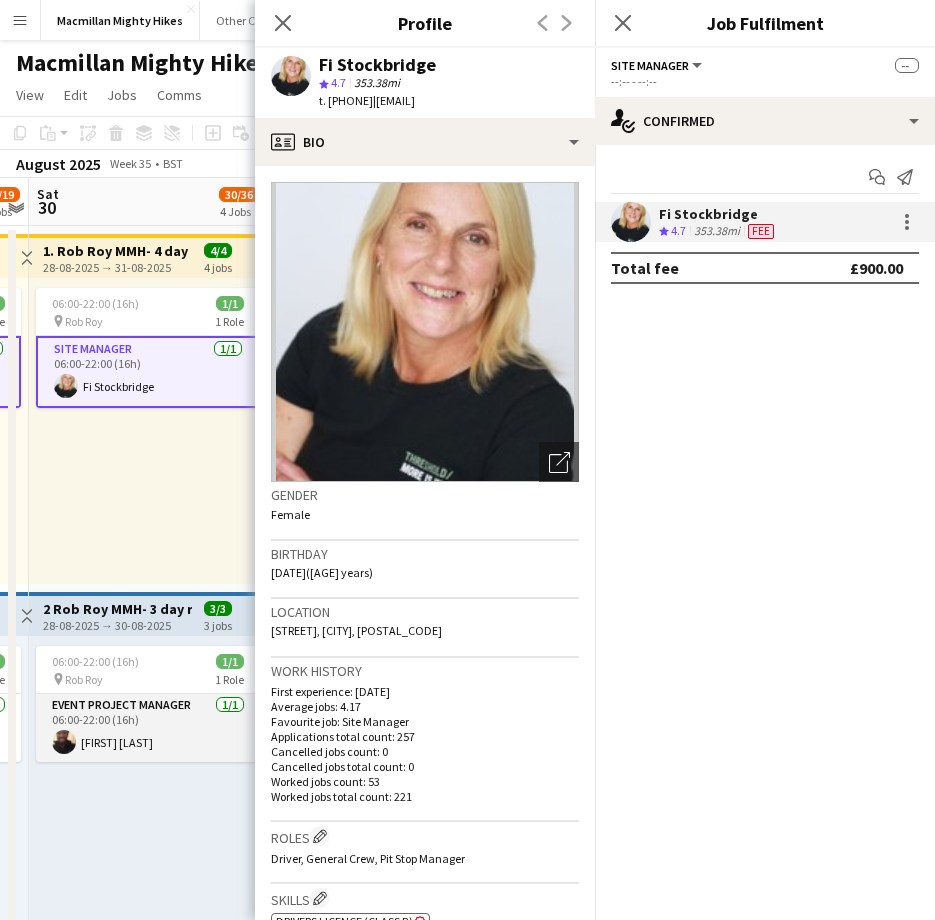 click on "Event Project Manager   1/1   06:00-22:00 (16h)
[FIRST] [LAST]" at bounding box center [148, 728] 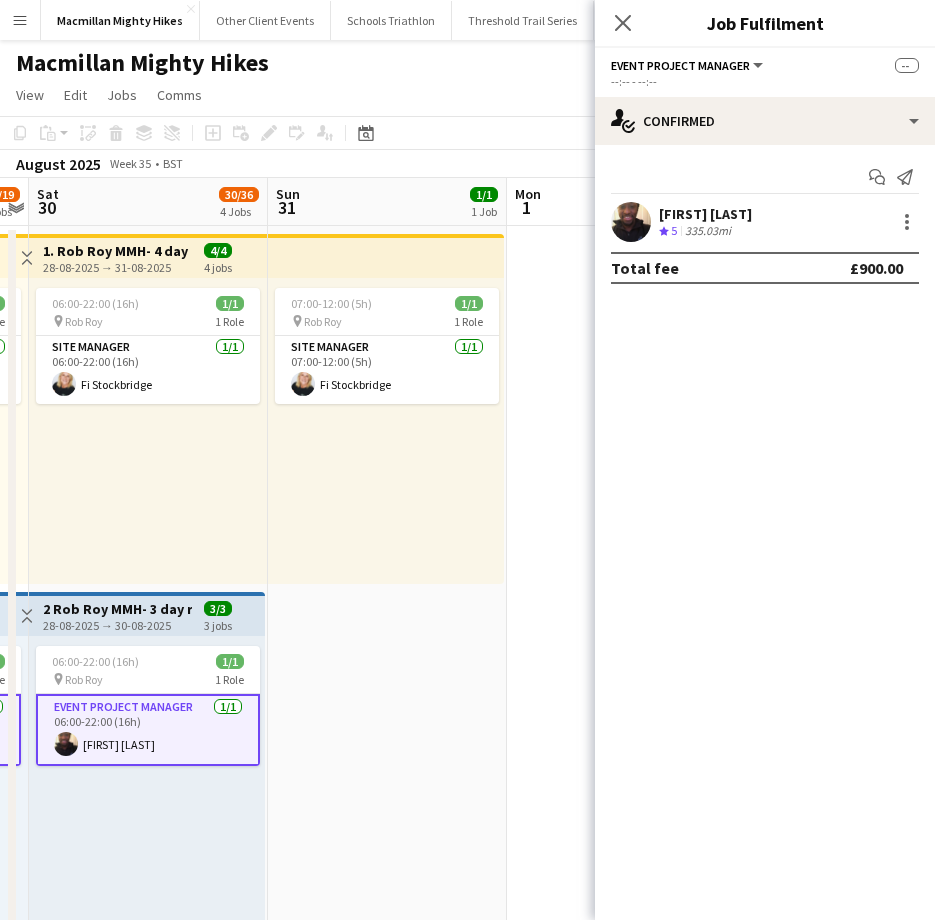click on "Crew rating
5" at bounding box center (670, 231) 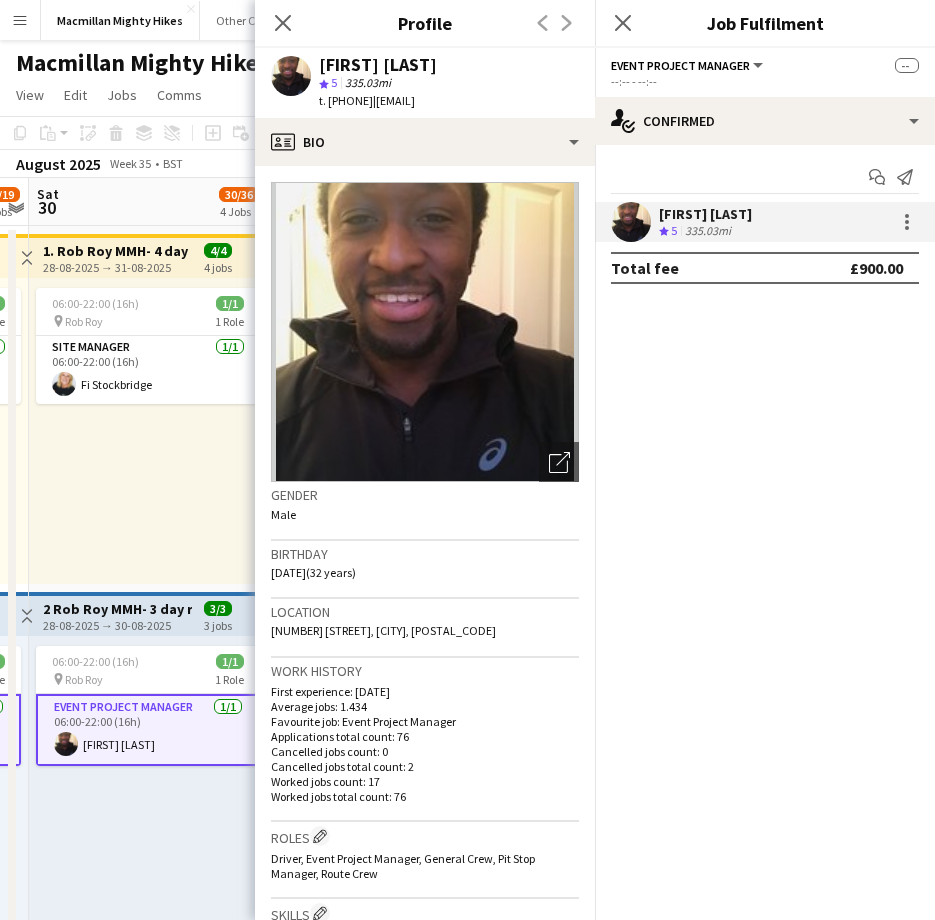 drag, startPoint x: 402, startPoint y: 101, endPoint x: 349, endPoint y: 106, distance: 53.235325 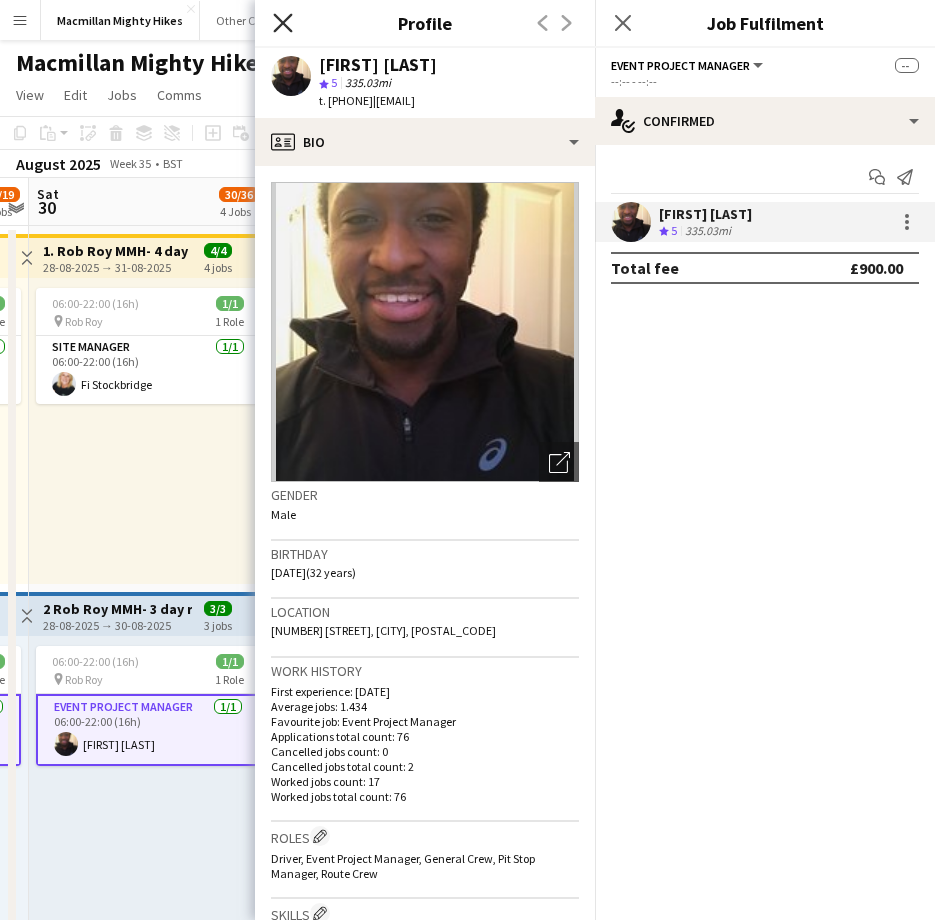 click on "Close pop-in" 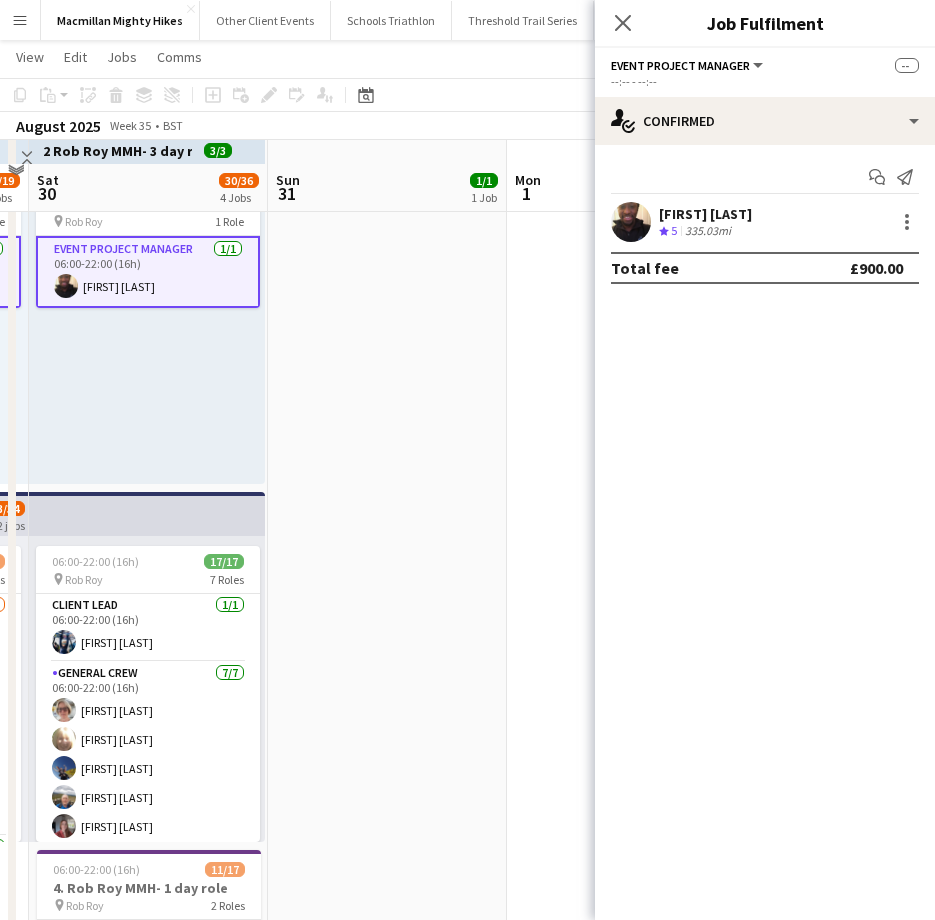 scroll, scrollTop: 482, scrollLeft: 0, axis: vertical 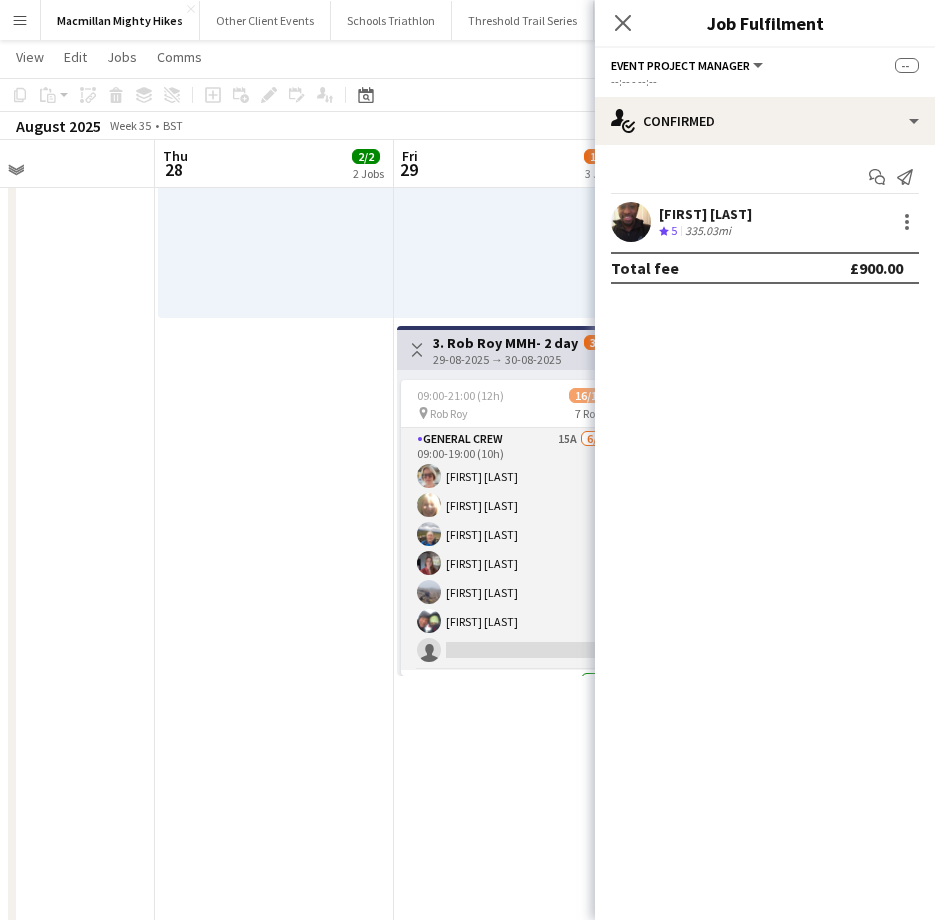 click on "General Crew   15A   6/7   09:00-19:00 (10h)
[FIRST] [LAST] [FIRST] [LAST] [FIRST] [LAST] [FIRST] [LAST] [FIRST] [LAST]
single-neutral-actions" at bounding box center (513, 549) 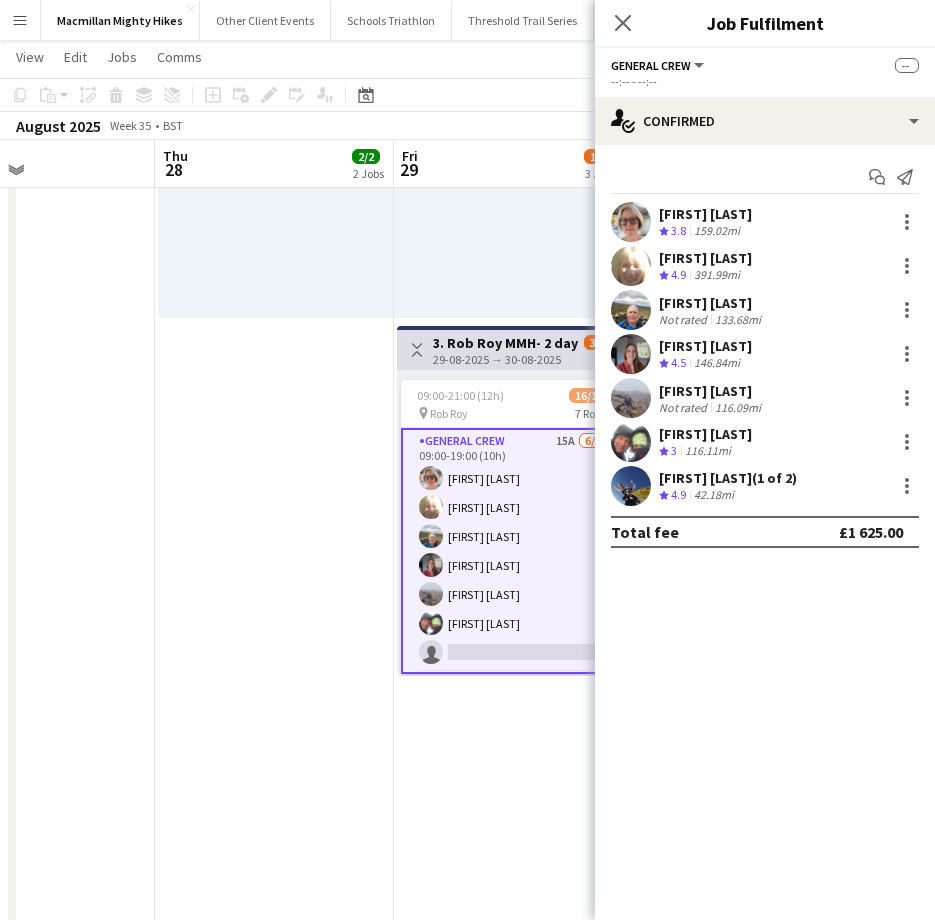click on "[FIRST] [LAST]
Crew rating
3.8   159.02mi" at bounding box center [765, 222] 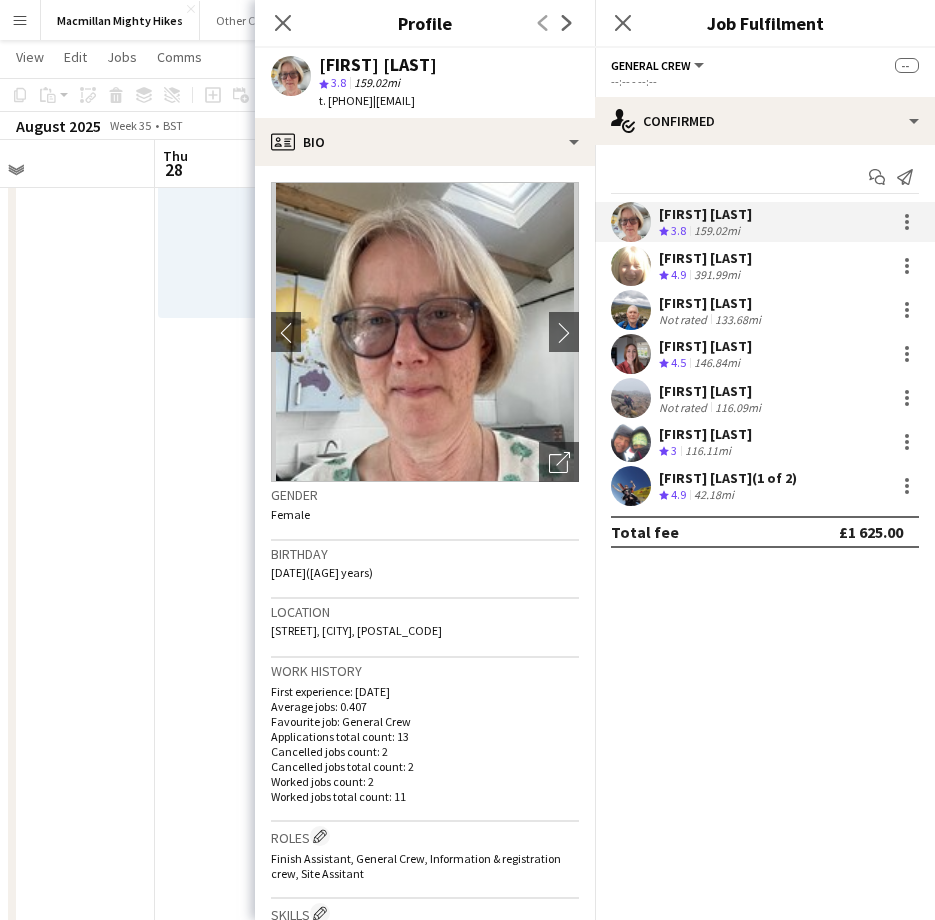 drag, startPoint x: 349, startPoint y: 99, endPoint x: 412, endPoint y: 101, distance: 63.03174 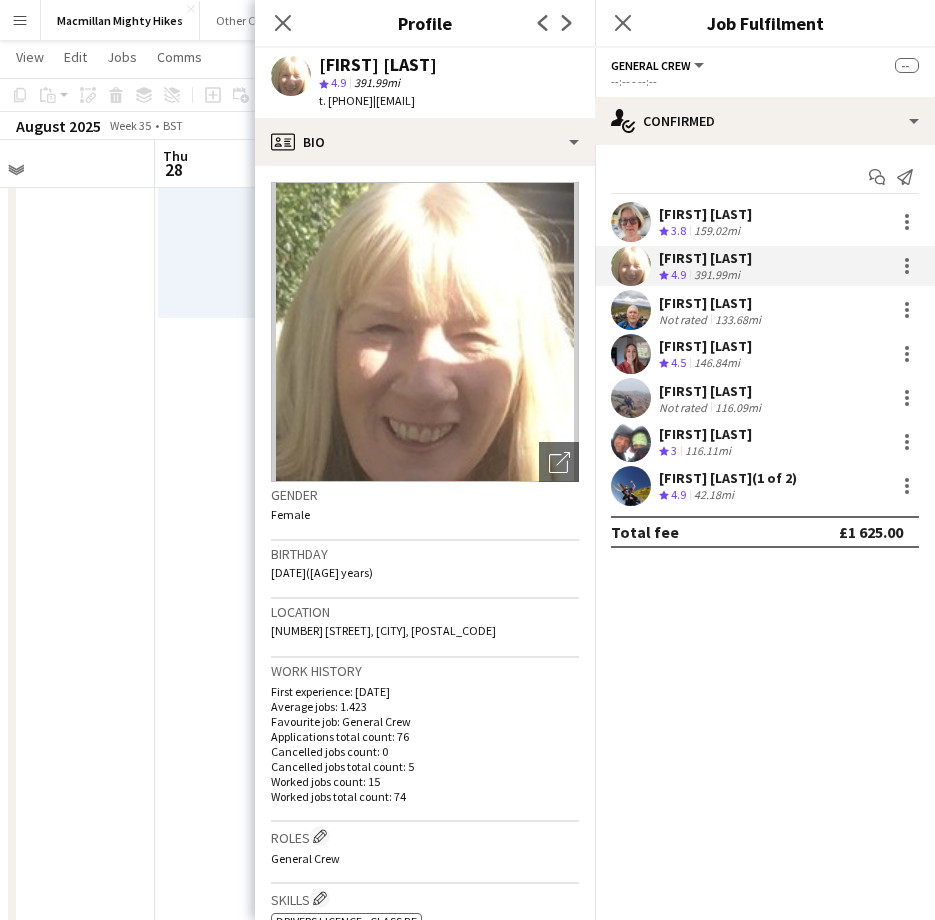 drag, startPoint x: 349, startPoint y: 102, endPoint x: 407, endPoint y: 101, distance: 58.00862 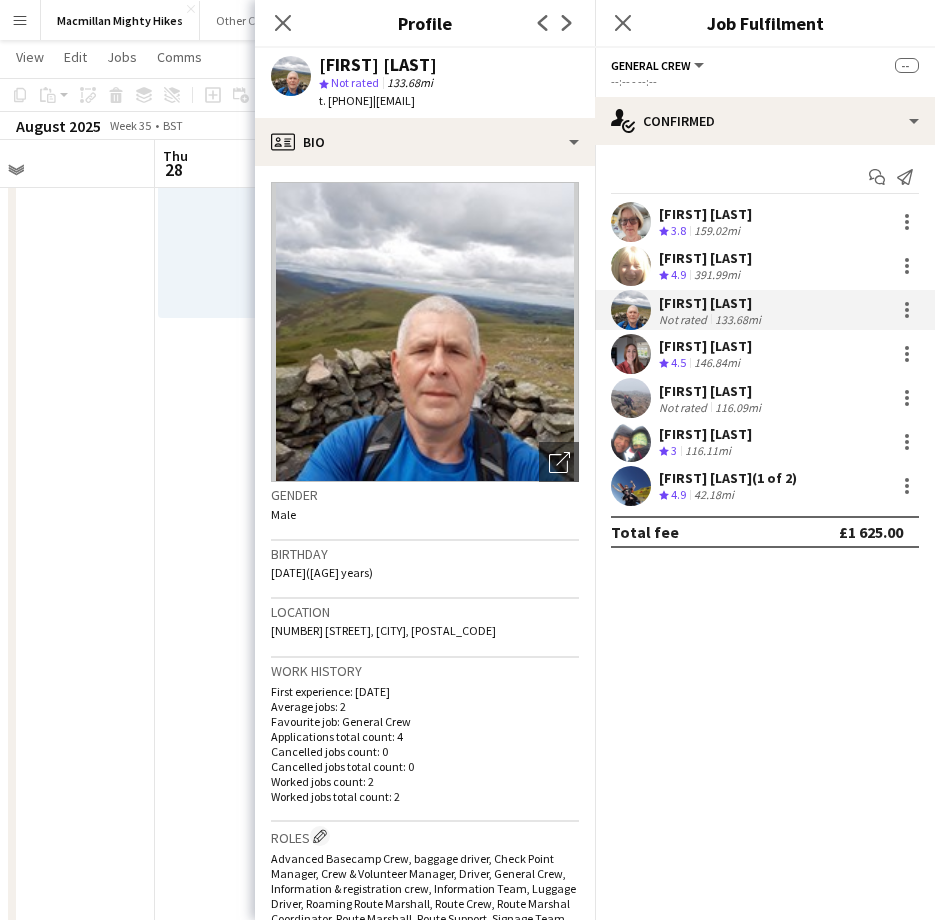 drag, startPoint x: 347, startPoint y: 102, endPoint x: 412, endPoint y: 104, distance: 65.03076 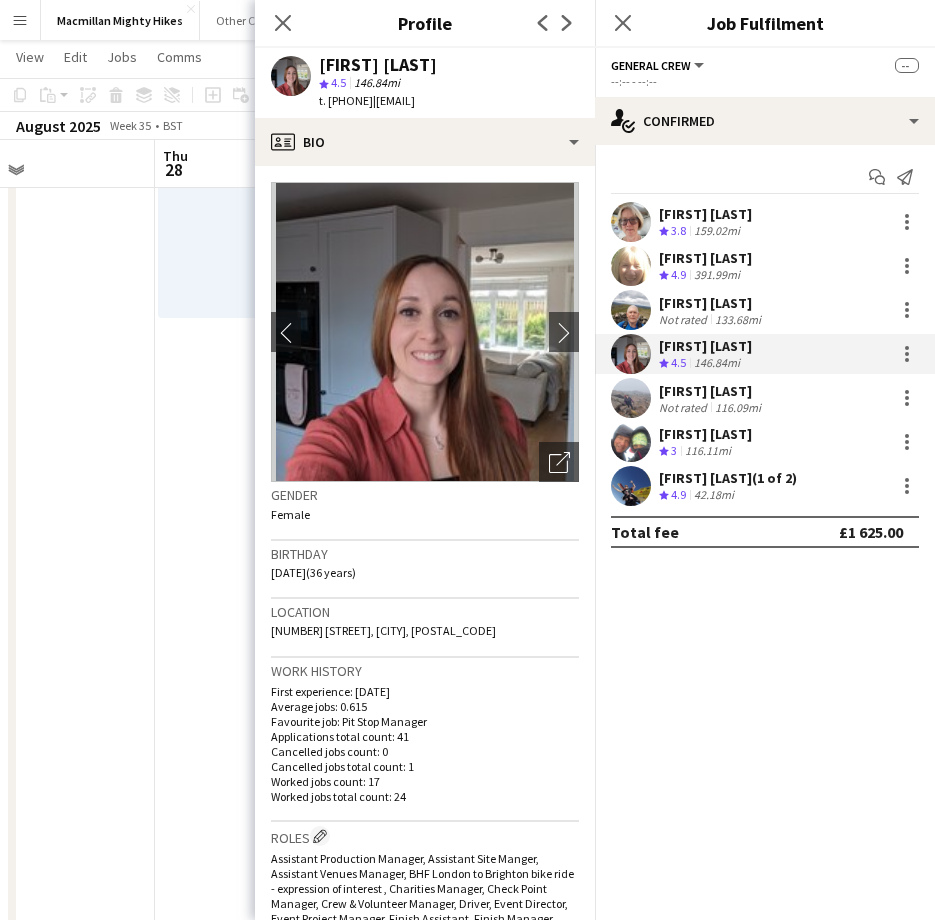 drag, startPoint x: 347, startPoint y: 102, endPoint x: 407, endPoint y: 102, distance: 60 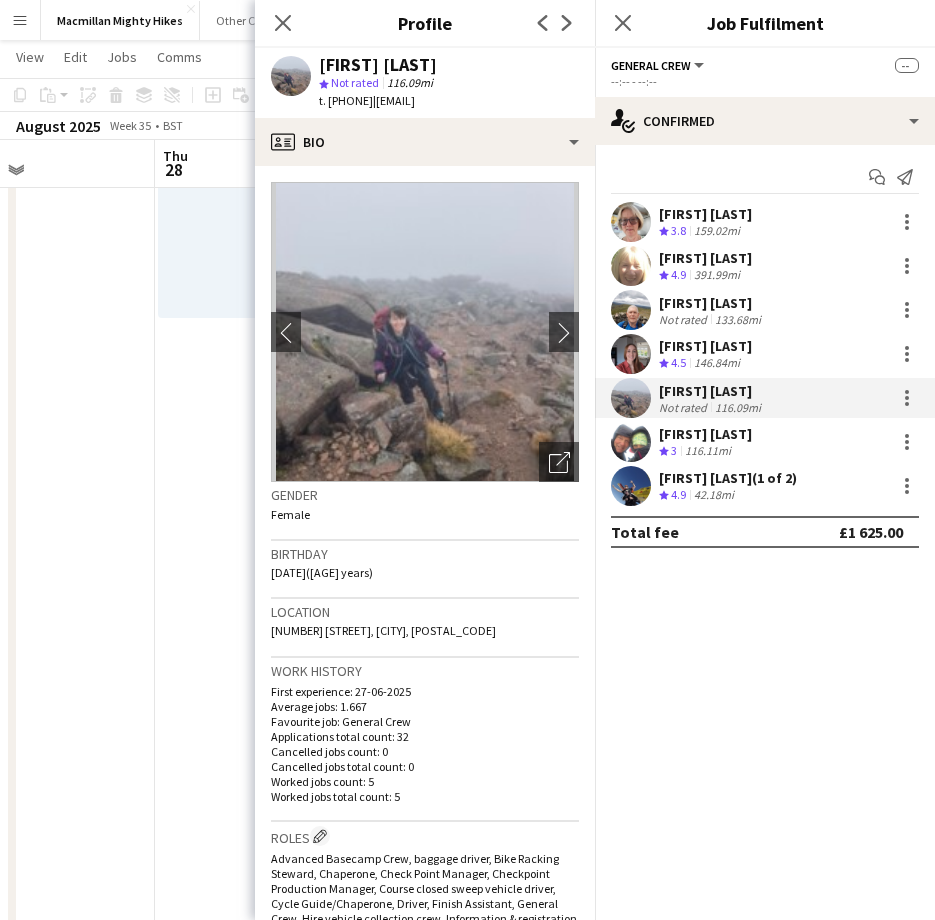 drag, startPoint x: 345, startPoint y: 99, endPoint x: 407, endPoint y: 105, distance: 62.289646 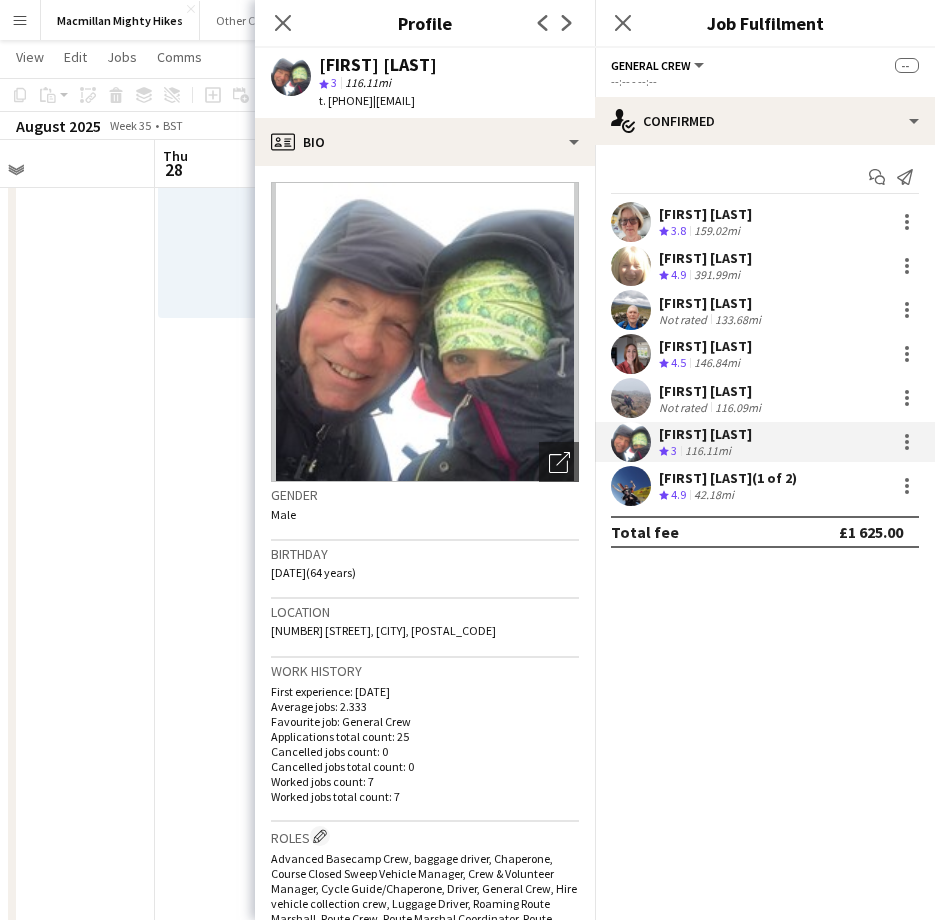 drag, startPoint x: 346, startPoint y: 102, endPoint x: 407, endPoint y: 108, distance: 61.294373 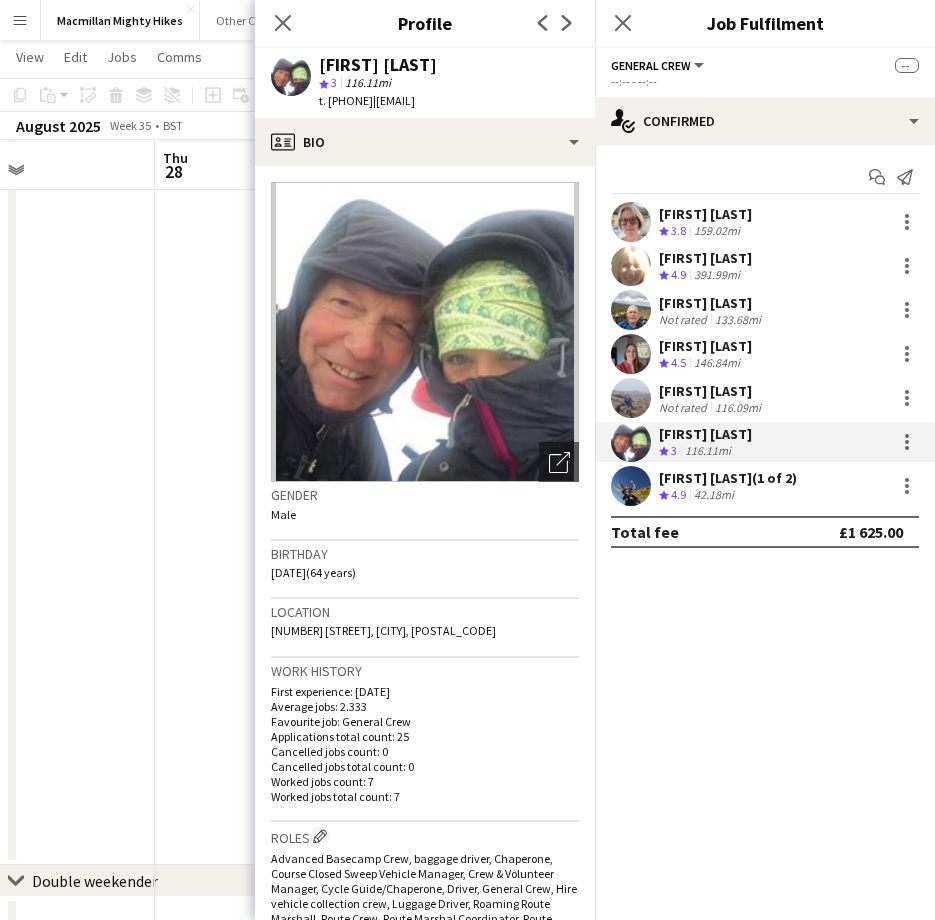 scroll, scrollTop: 782, scrollLeft: 0, axis: vertical 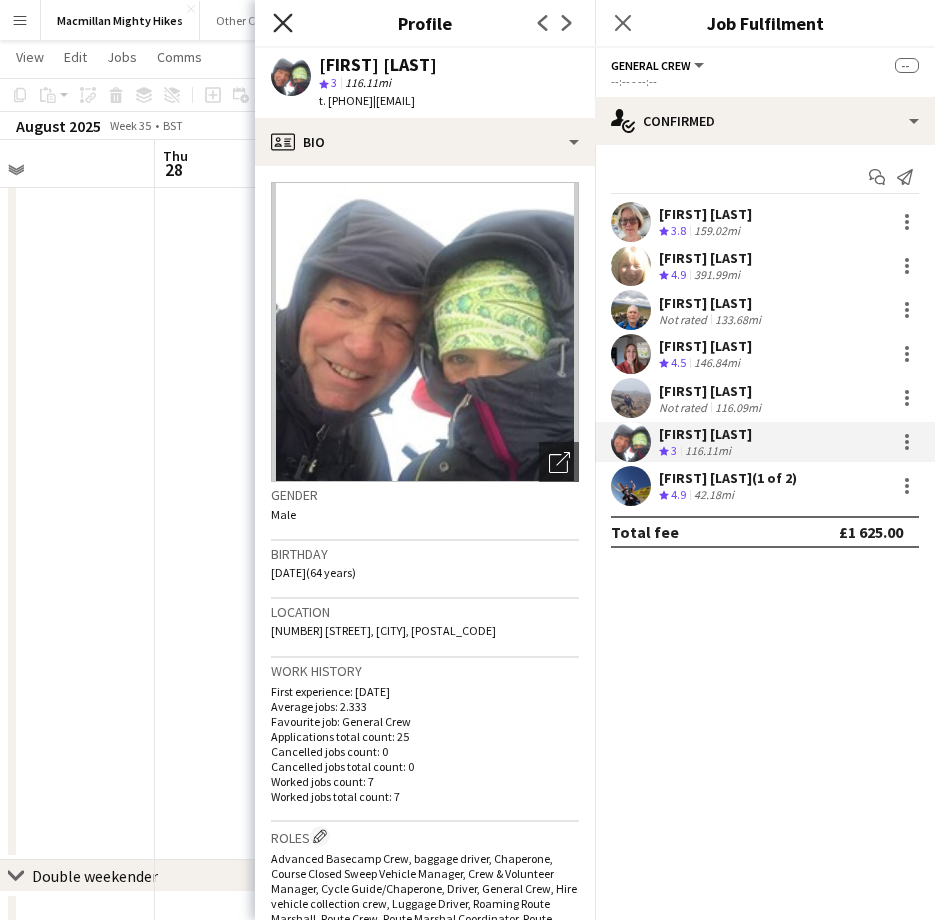 click 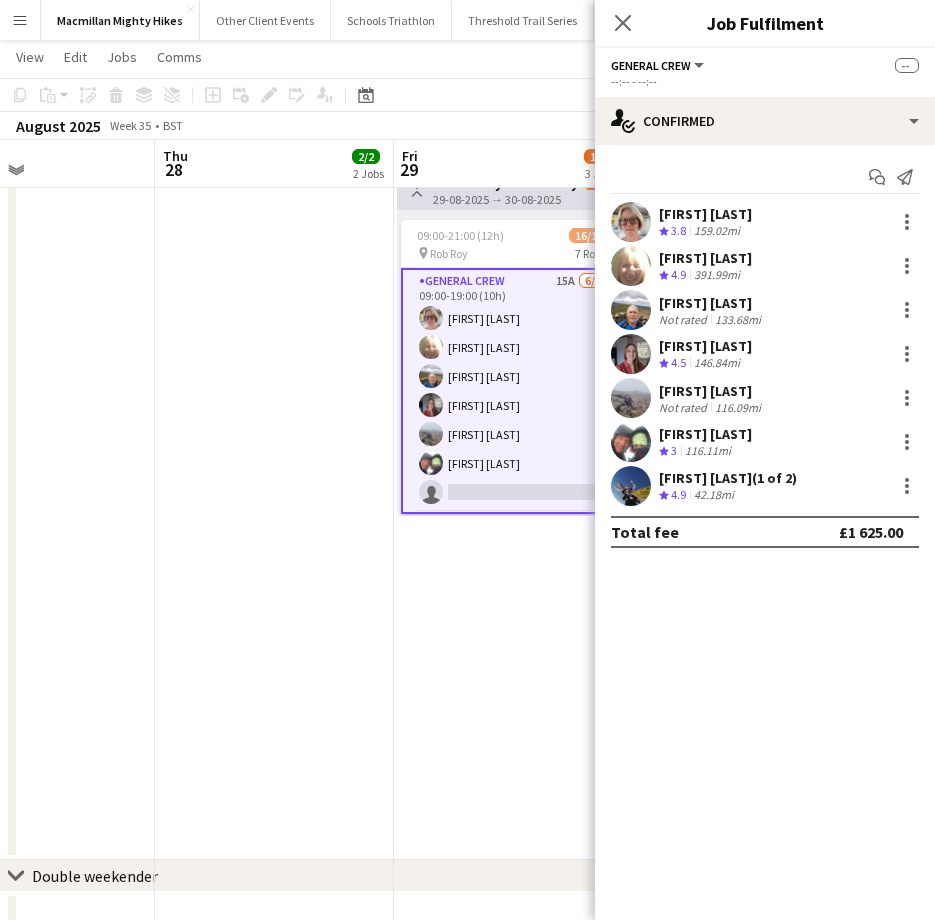 scroll, scrollTop: 0, scrollLeft: 611, axis: horizontal 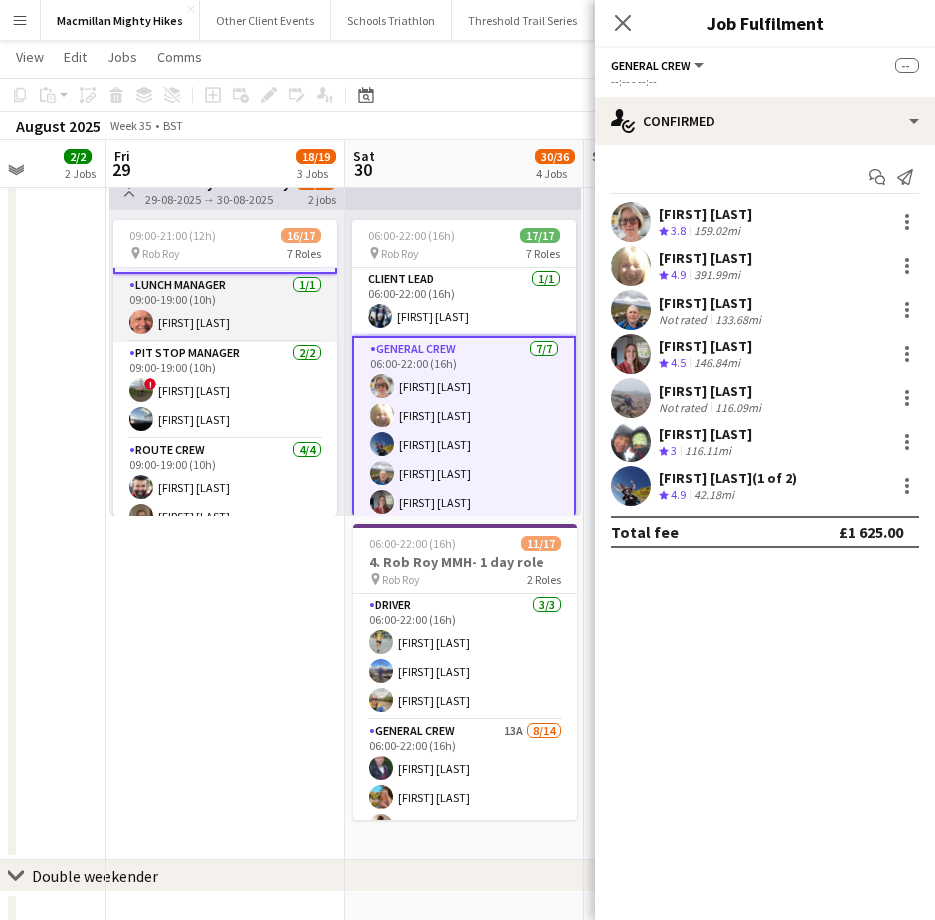 click on "Lunch Manager   1/1   09:00-19:00 (10h)
[FIRST] [LAST]" at bounding box center (225, 308) 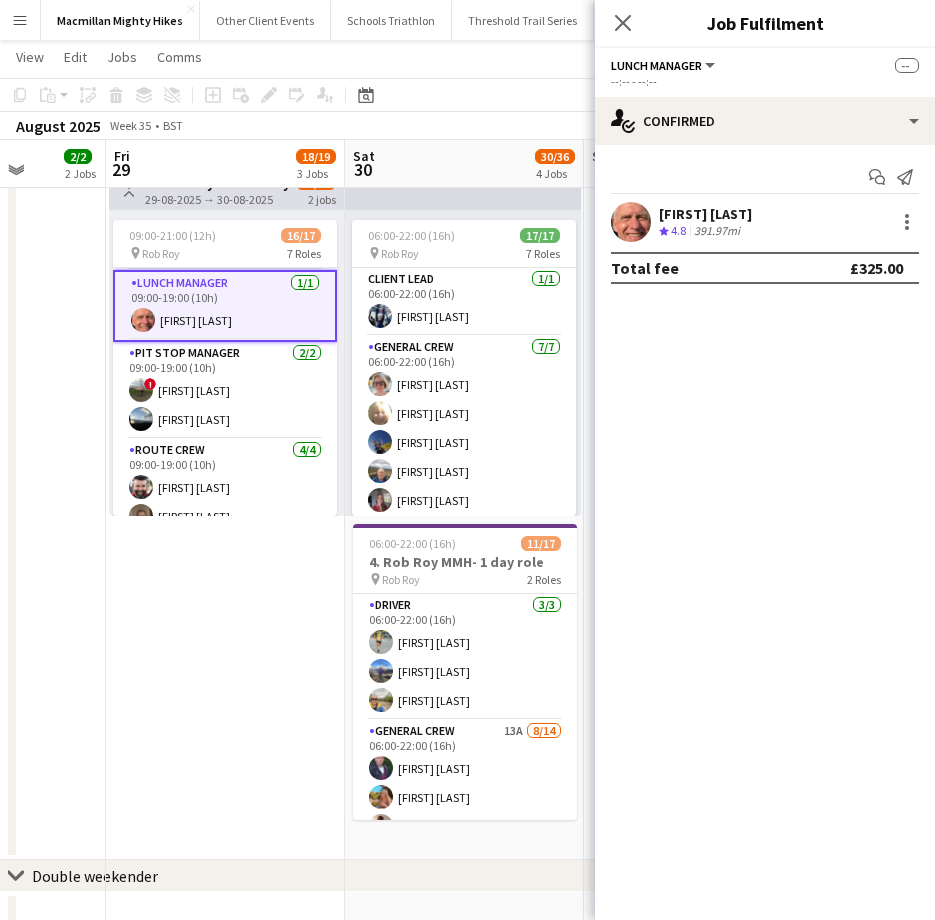 scroll, scrollTop: 238, scrollLeft: 0, axis: vertical 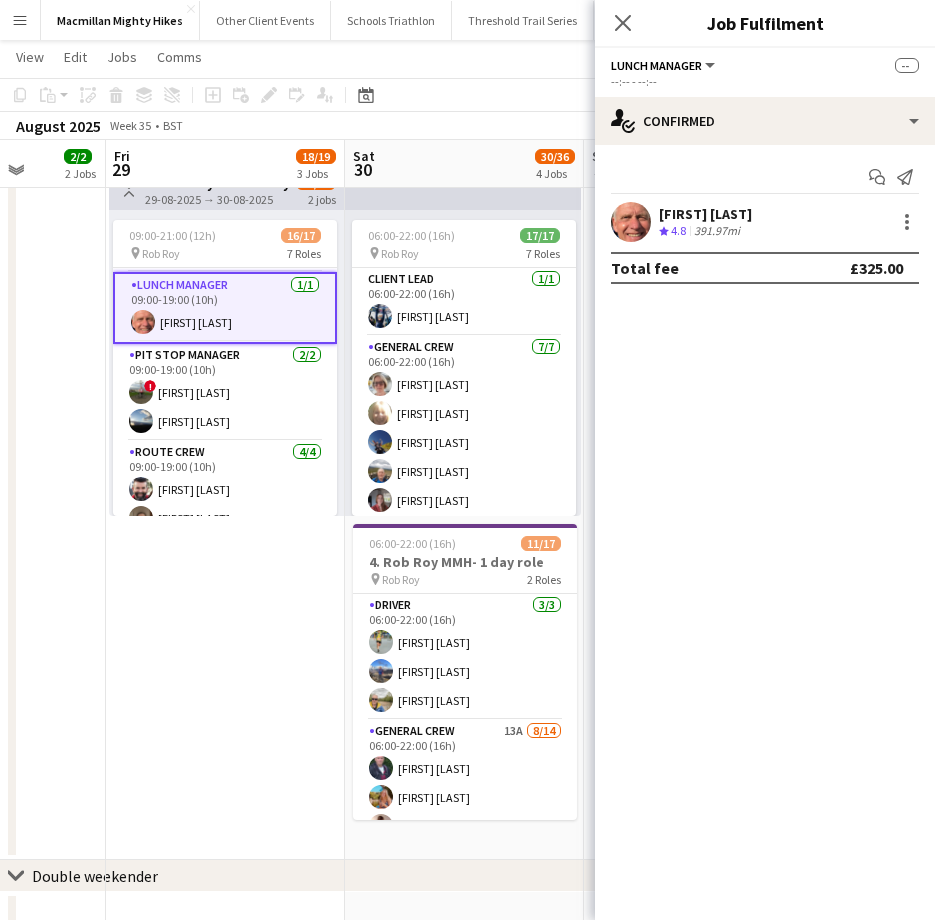 click on "[FIRST] [LAST]" at bounding box center [705, 214] 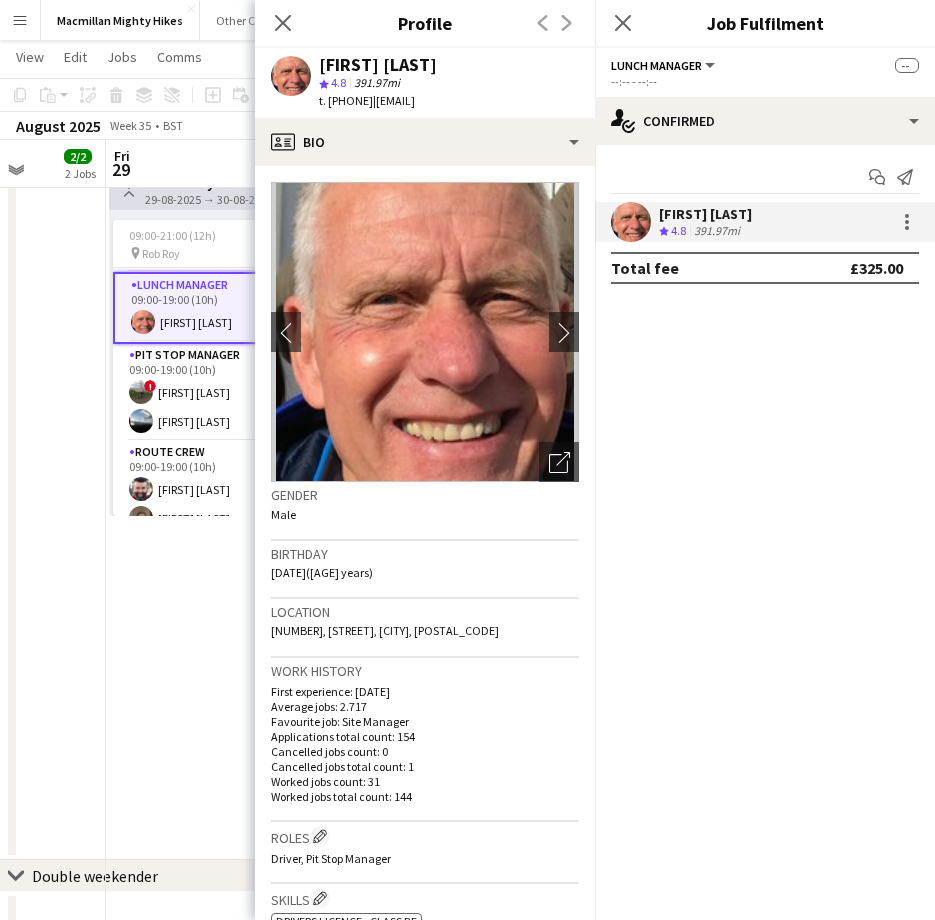 drag, startPoint x: 347, startPoint y: 100, endPoint x: 405, endPoint y: 110, distance: 58.855755 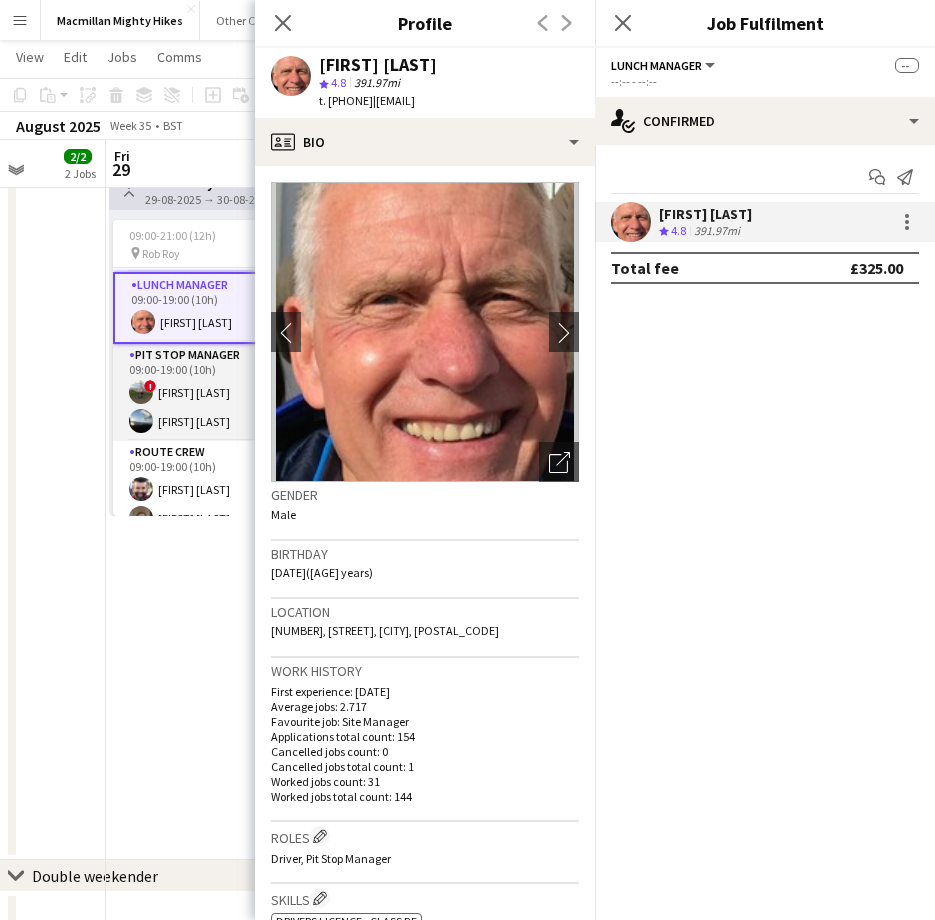 click on "Pit Stop Manager   2/2   09:00-19:00 (10h)
! [FIRST] [LAST] [FIRST] [LAST]" at bounding box center (225, 392) 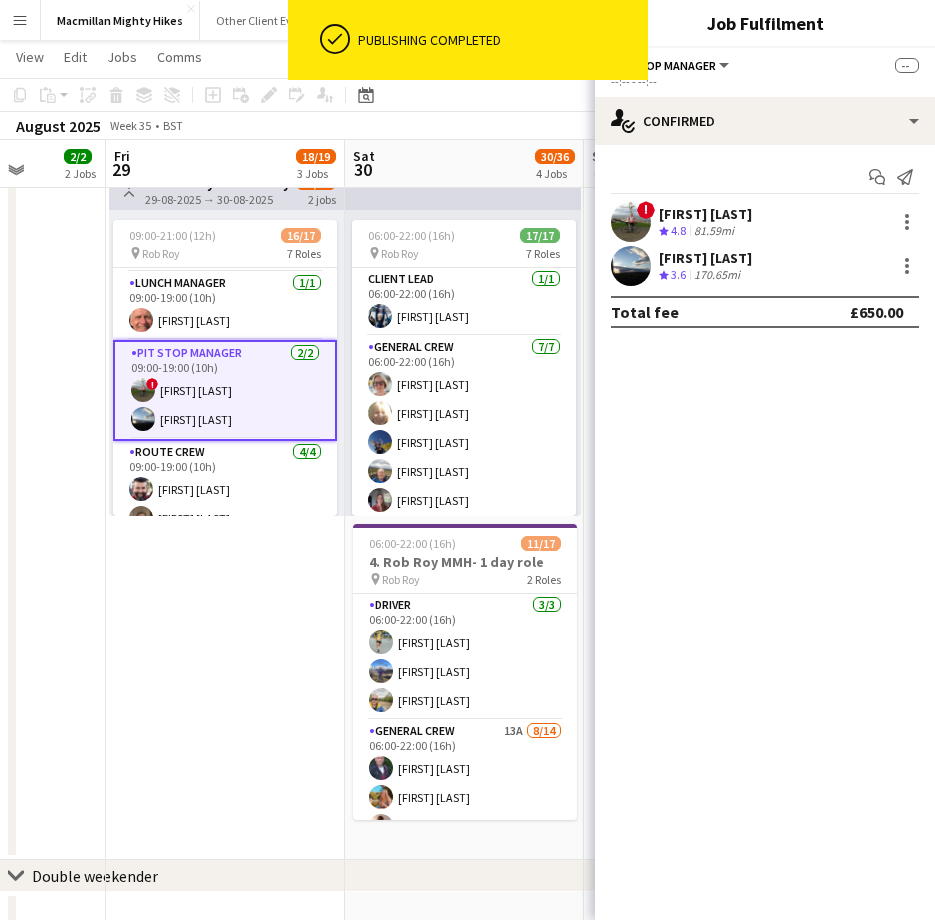 click on "[FIRST] [LAST]" at bounding box center [705, 214] 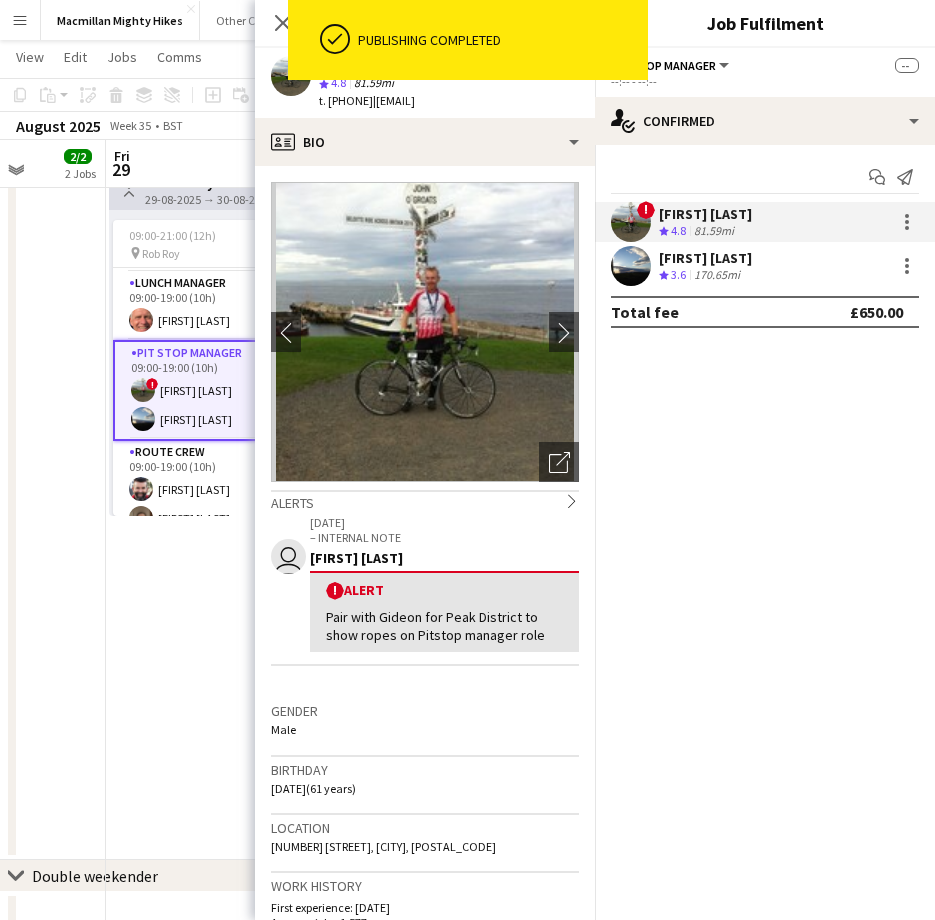 drag, startPoint x: 347, startPoint y: 98, endPoint x: 406, endPoint y: 104, distance: 59.3043 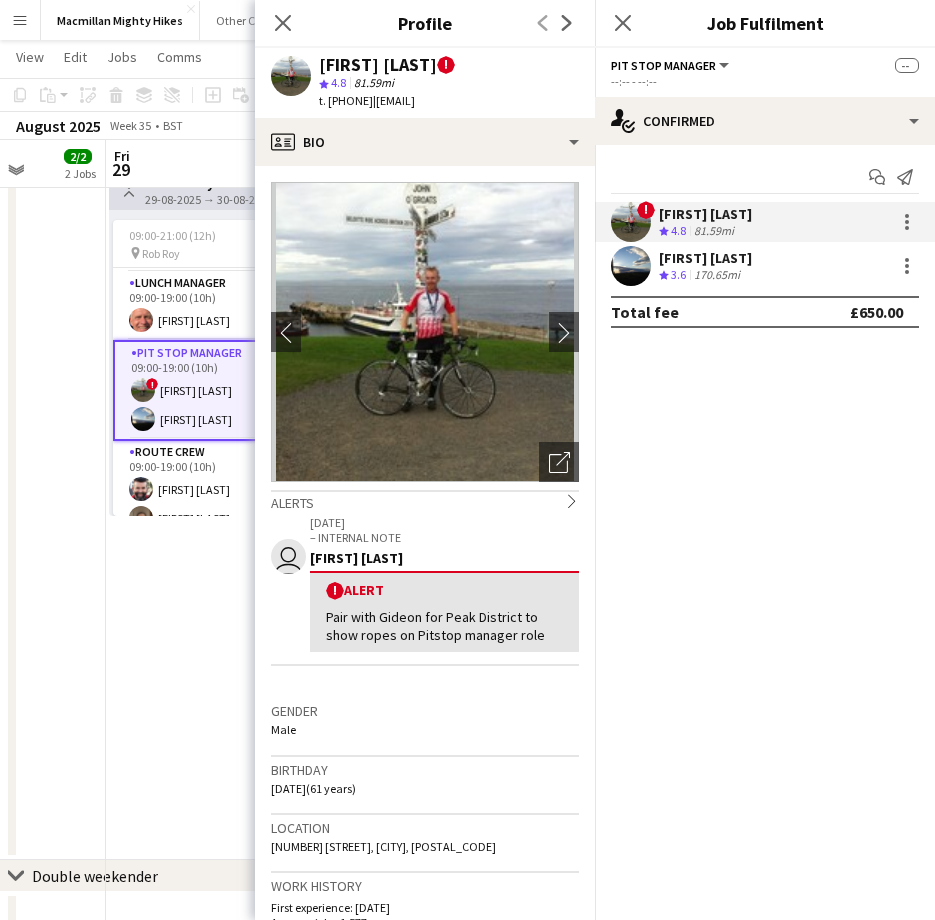 copy on "[PHONE]" 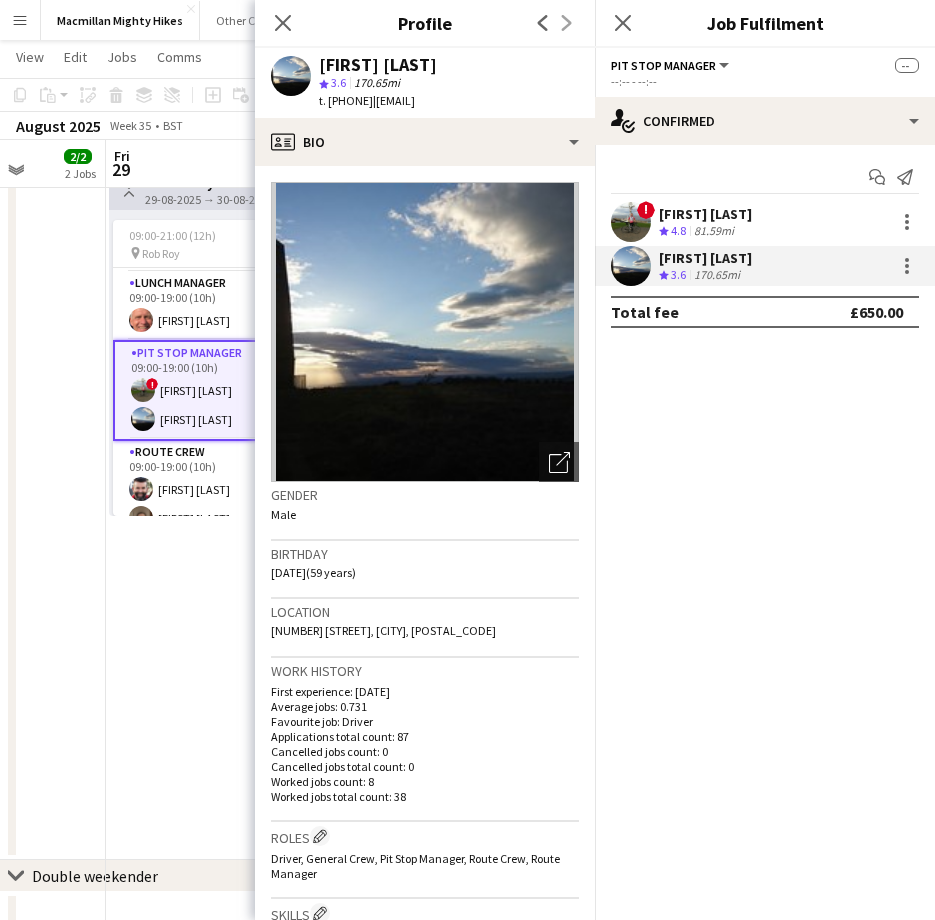 drag, startPoint x: 347, startPoint y: 100, endPoint x: 405, endPoint y: 106, distance: 58.30952 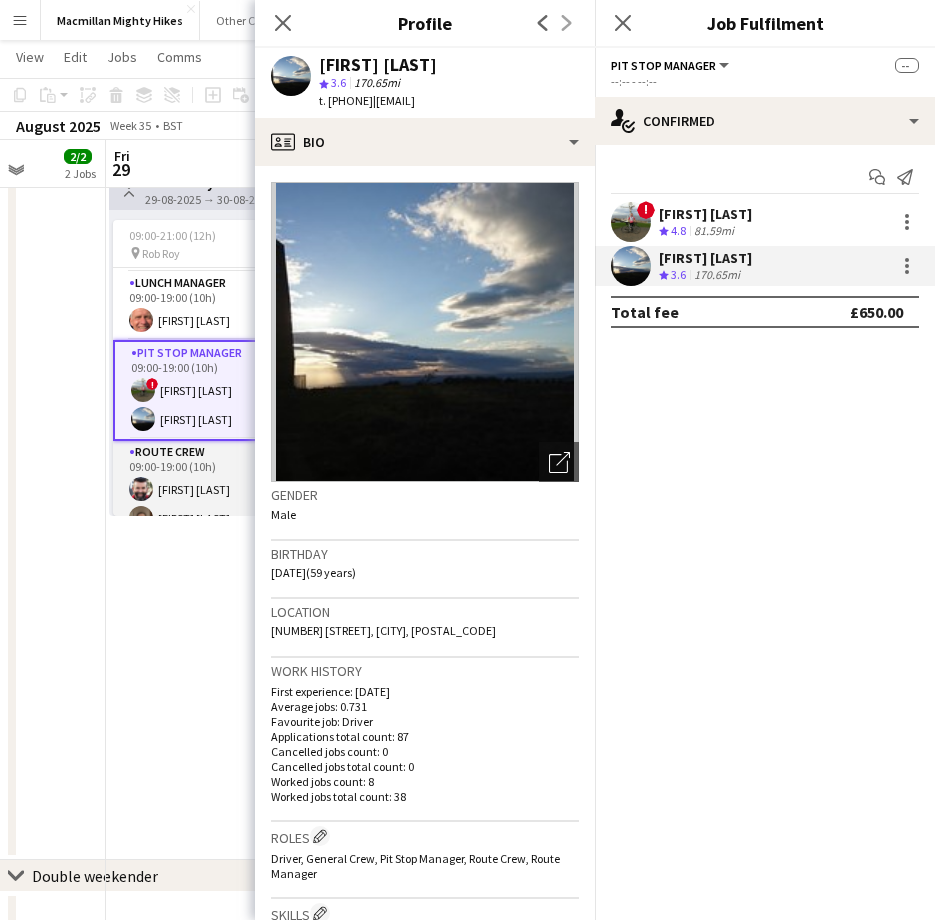 click on "Route Crew   4/4   09:00-19:00 (10h)
[FIRST] [LAST] [FIRST] [LAST] [FIRST] [LAST] [FIRST] [LAST]" at bounding box center [225, 518] 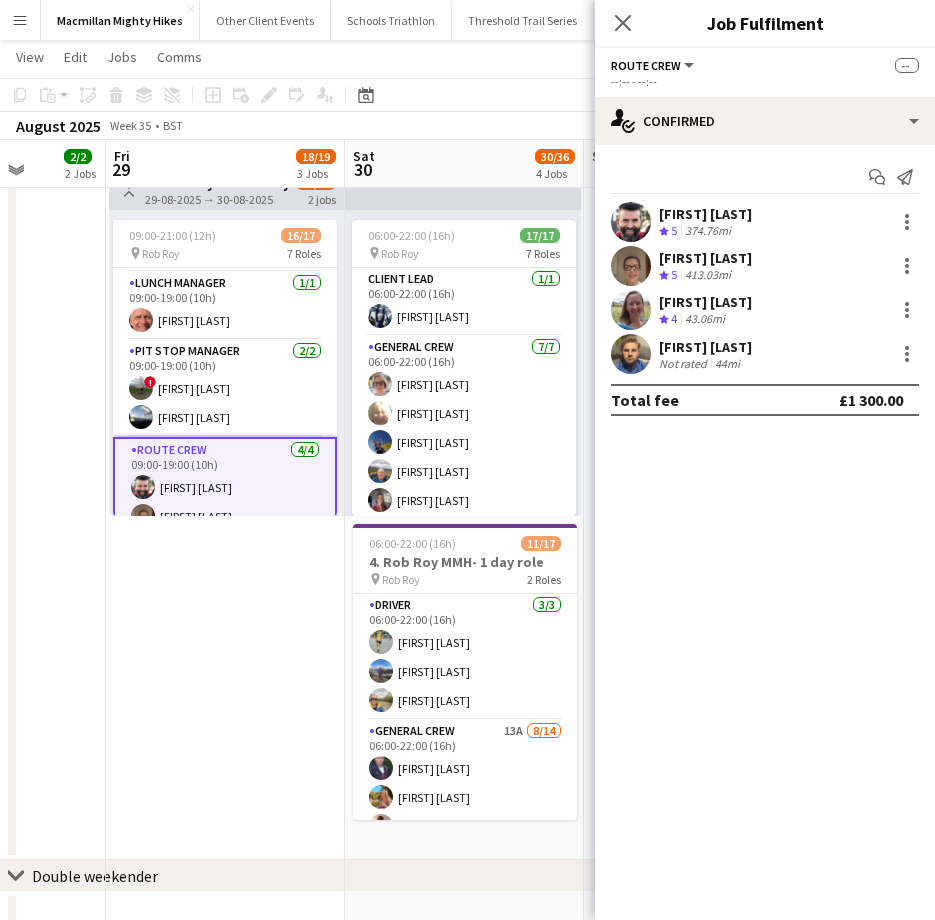 click on "[FIRST] [LAST]" at bounding box center [705, 214] 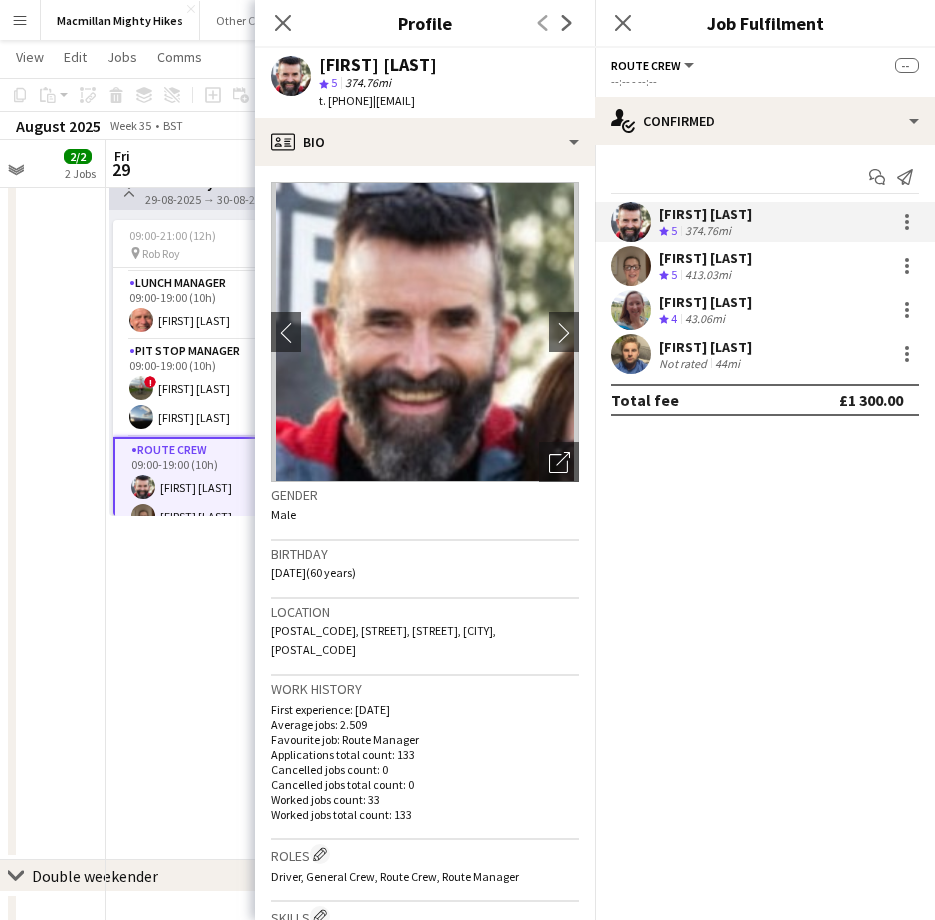 drag, startPoint x: 347, startPoint y: 103, endPoint x: 412, endPoint y: 106, distance: 65.06919 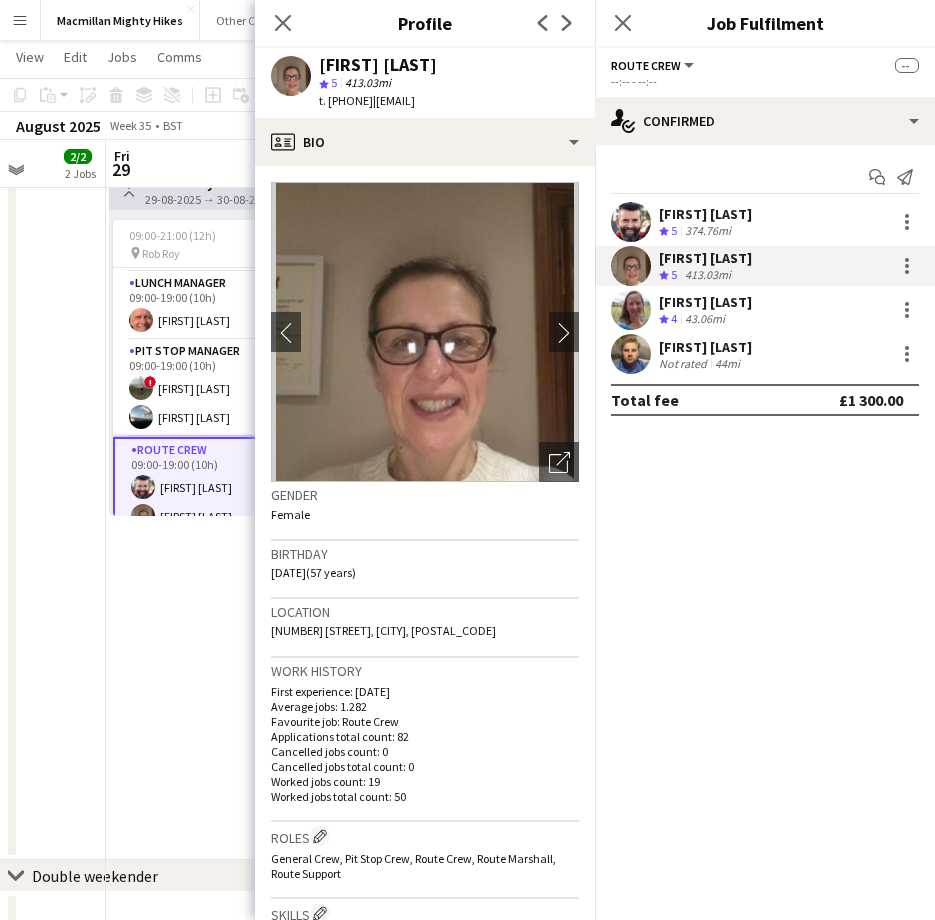 drag, startPoint x: 349, startPoint y: 104, endPoint x: 411, endPoint y: 100, distance: 62.1289 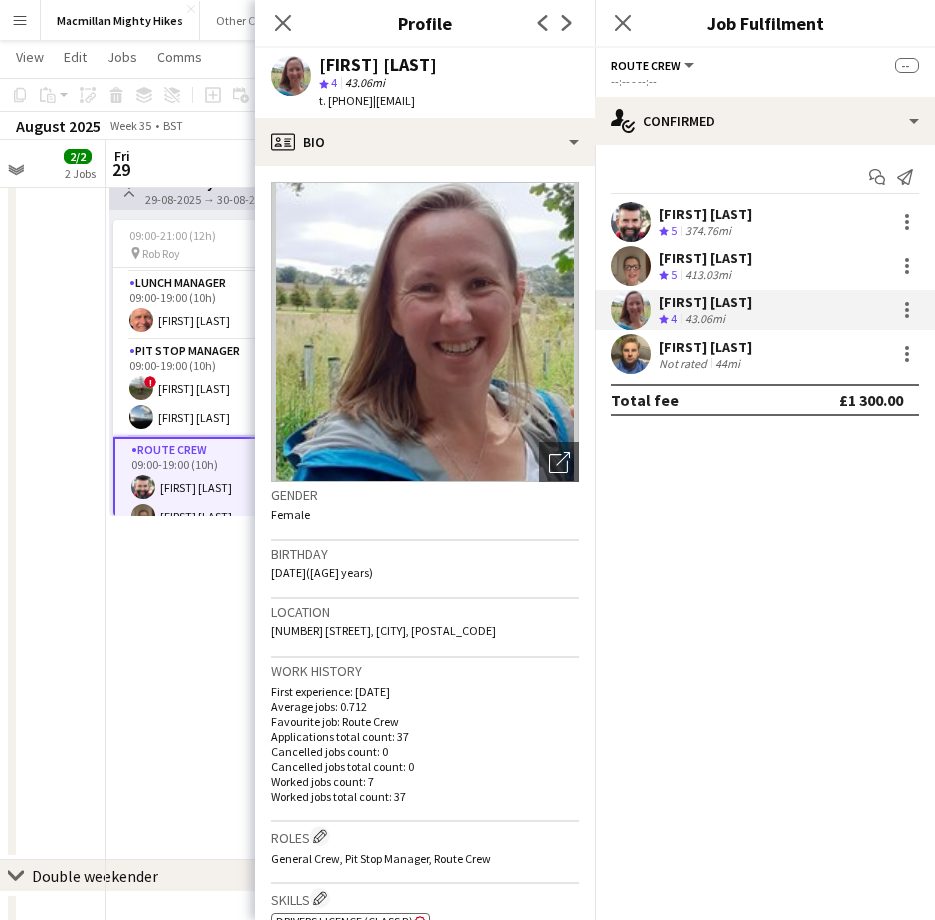 drag, startPoint x: 347, startPoint y: 101, endPoint x: 409, endPoint y: 106, distance: 62.201286 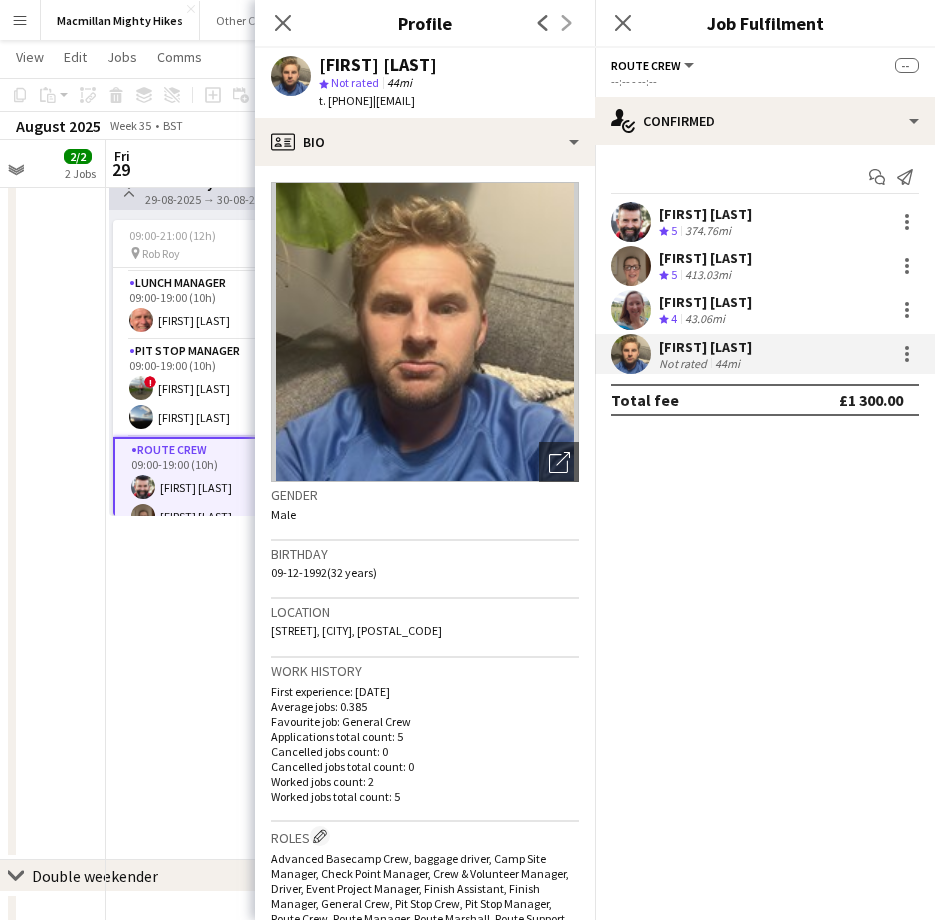 drag, startPoint x: 347, startPoint y: 101, endPoint x: 405, endPoint y: 104, distance: 58.077534 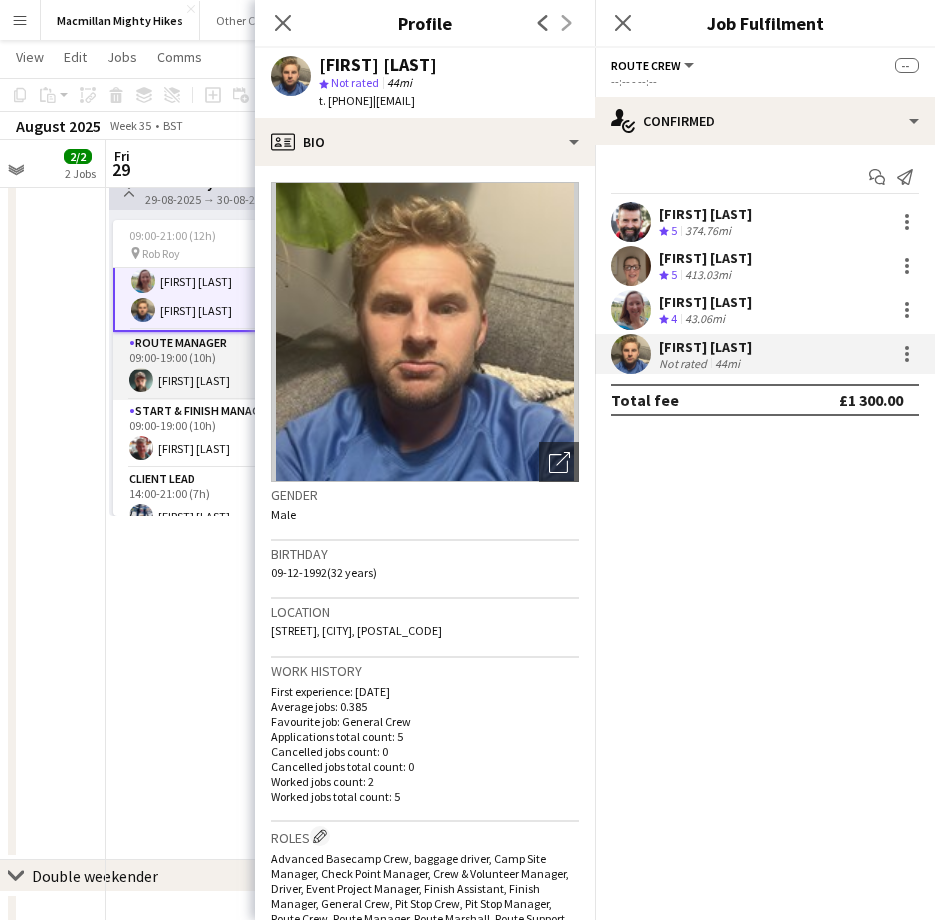 click on "Route Manager   1/1   09:00-19:00 (10h)
[FIRST] [LAST]" at bounding box center (225, 366) 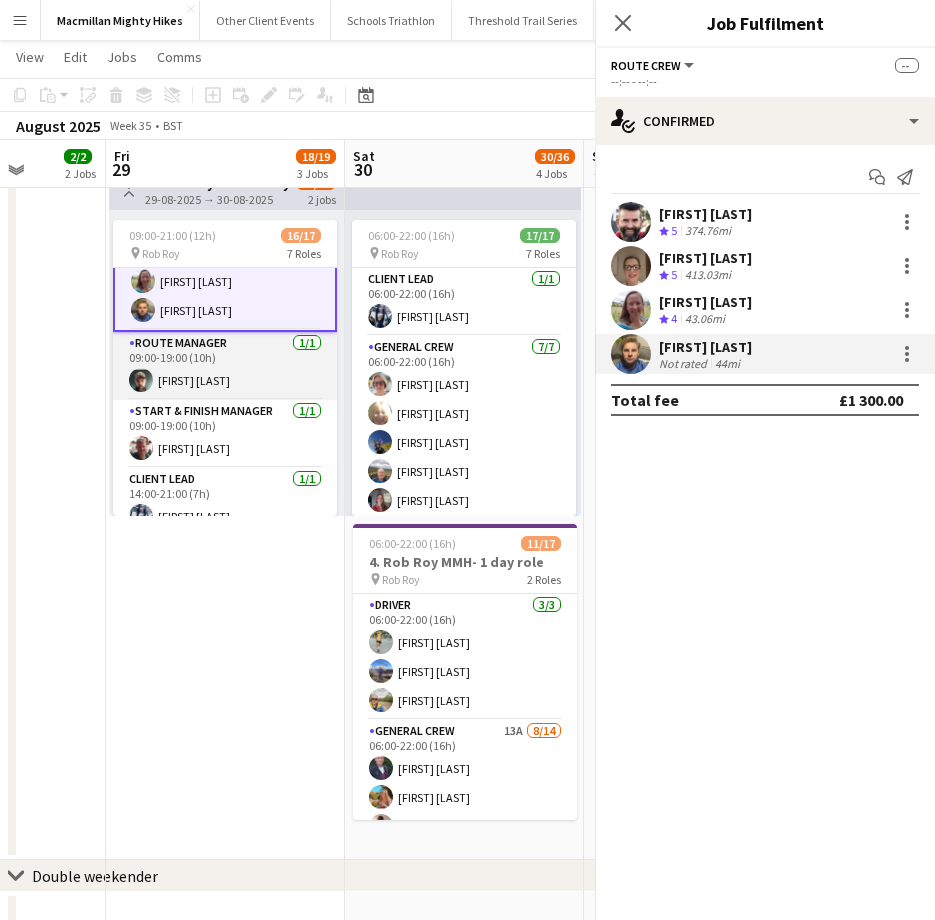 scroll, scrollTop: 500, scrollLeft: 0, axis: vertical 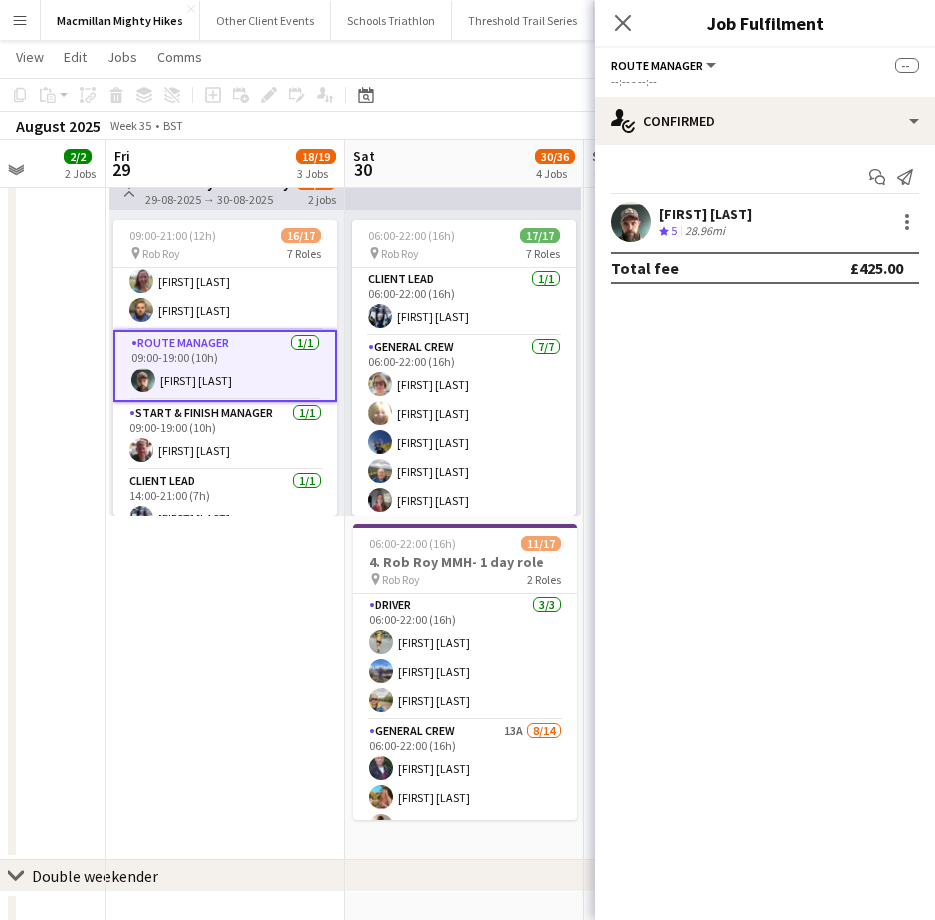 click on "28.96mi" at bounding box center [705, 231] 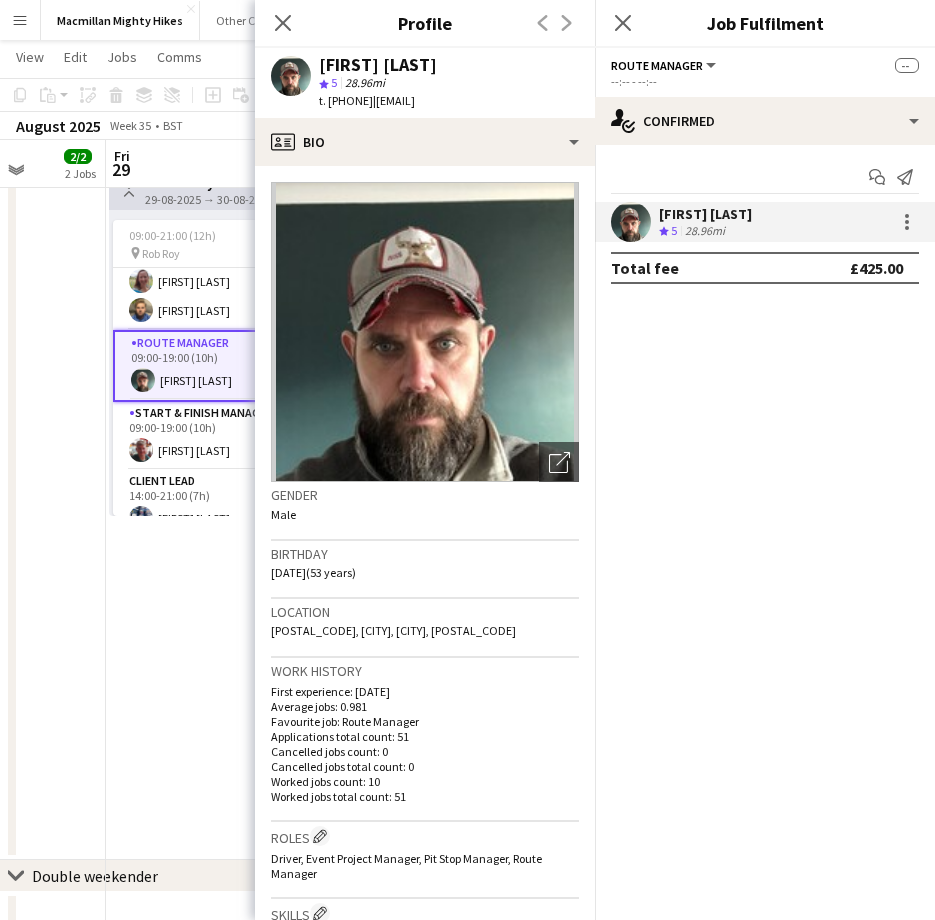 drag, startPoint x: 347, startPoint y: 102, endPoint x: 406, endPoint y: 105, distance: 59.07622 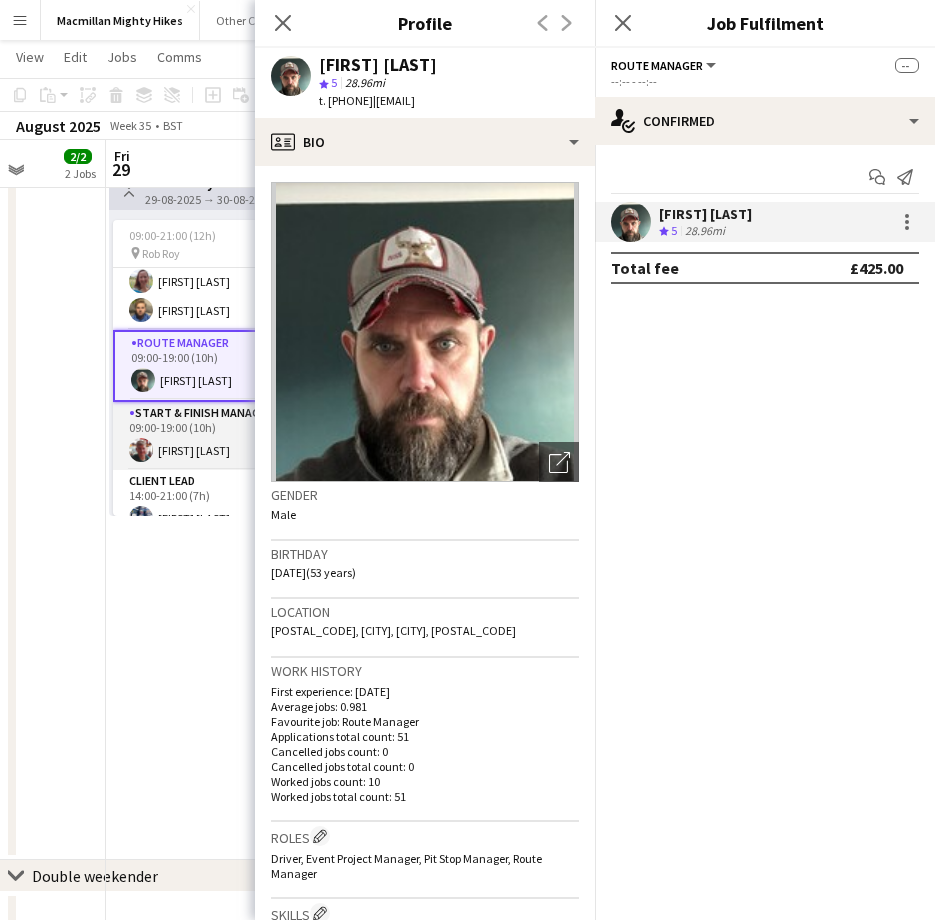 click on "Start & Finish Manager   1/1   09:00-19:00 (10h)
[FIRST] [LAST]" at bounding box center (225, 436) 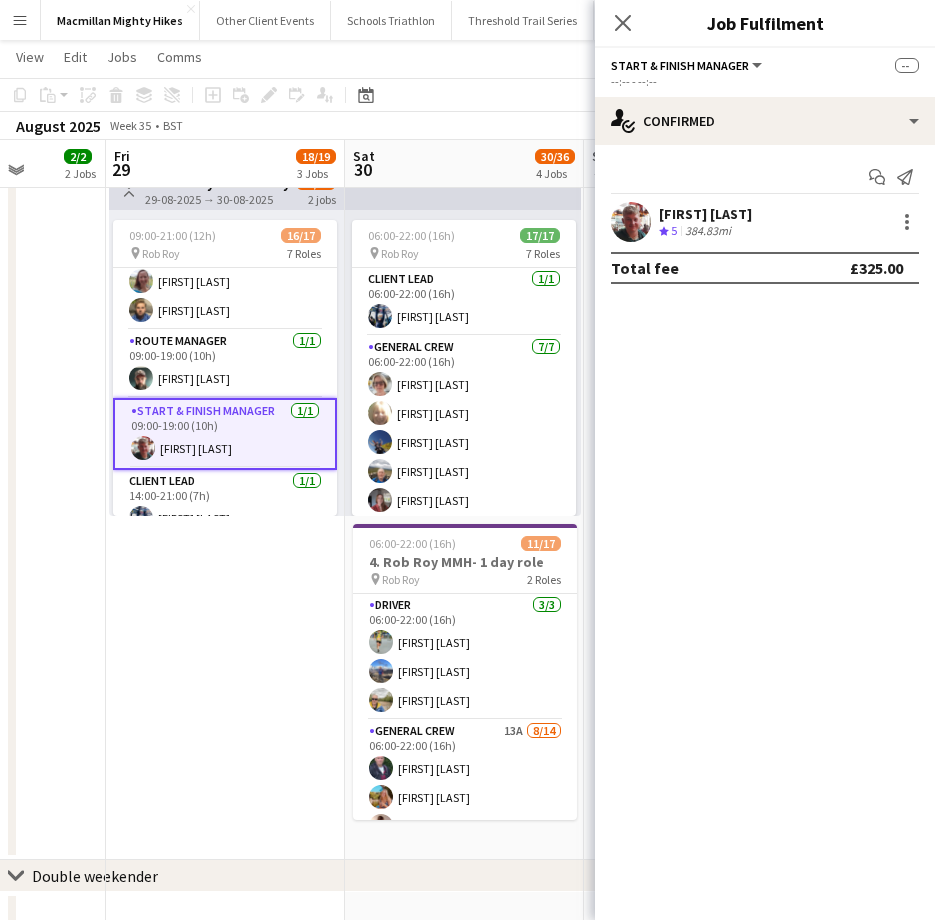 click on "[FIRST] [LAST]" at bounding box center (705, 214) 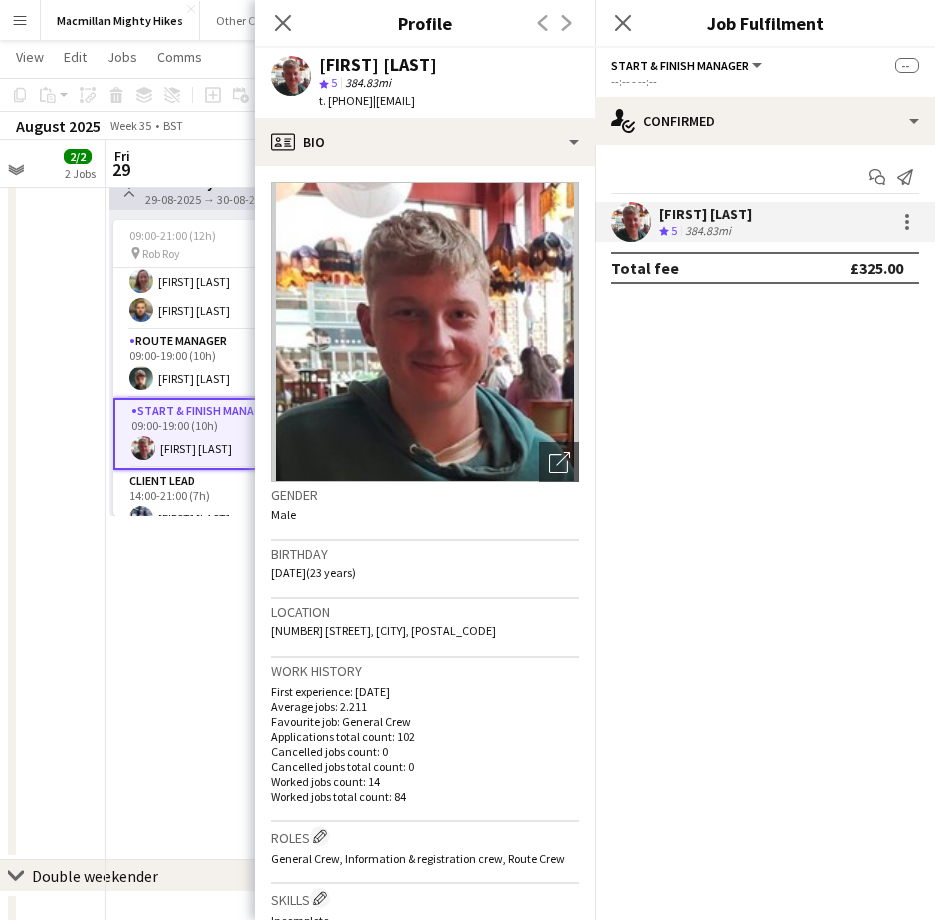 drag, startPoint x: 345, startPoint y: 98, endPoint x: 408, endPoint y: 104, distance: 63.28507 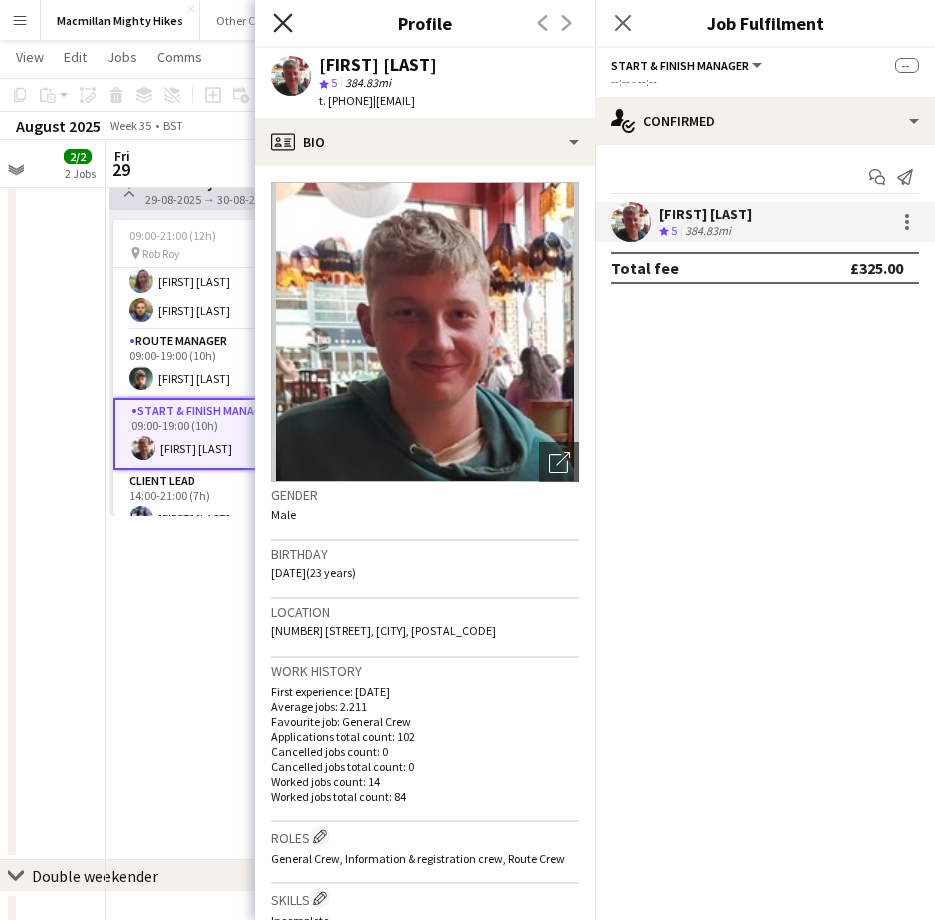 click 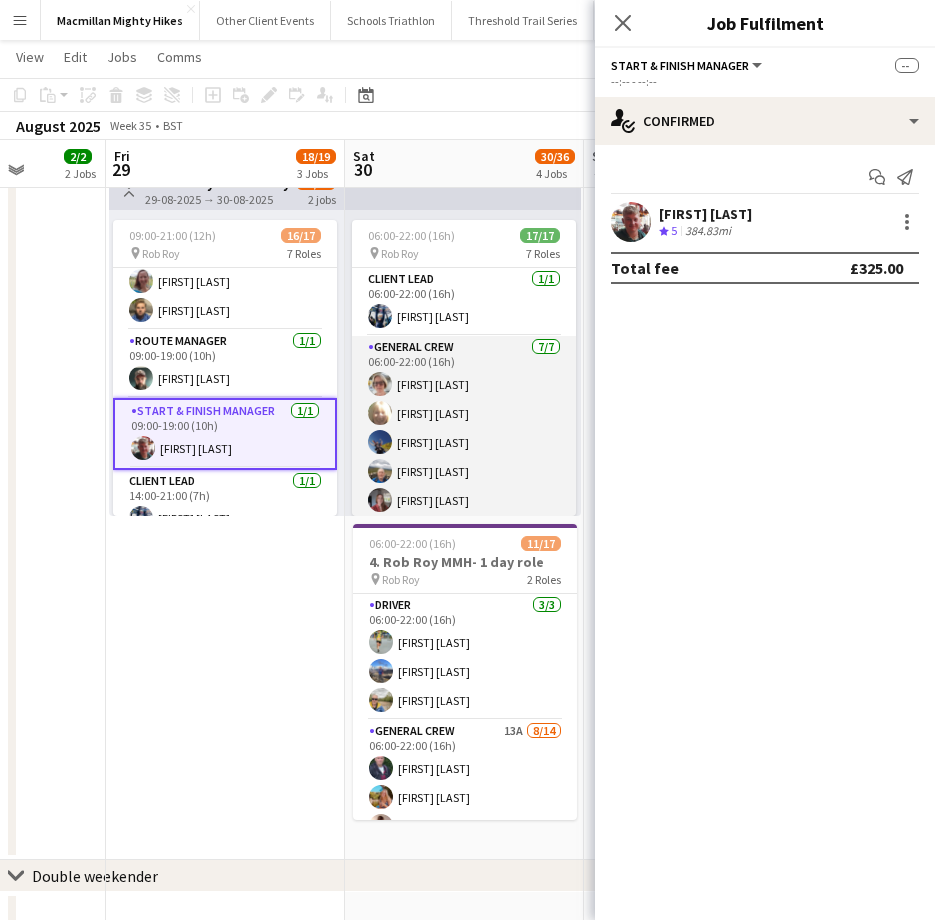 click on "General Crew   7/7   06:00-22:00 (16h)
[FIRST] [LAST] [FIRST] [LAST] [FIRST] [LAST] [FIRST] [LAST] [FIRST] [LAST] [FIRST] [LAST] [FIRST] [LAST]" at bounding box center [464, 457] 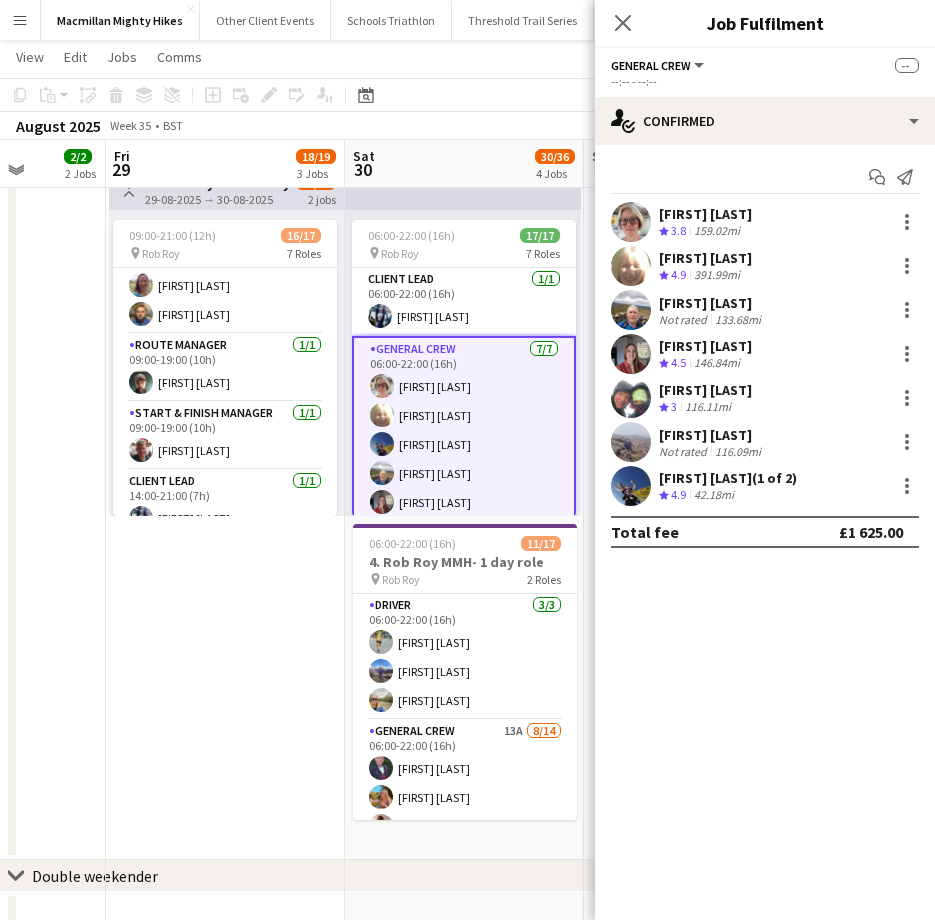 scroll, scrollTop: 504, scrollLeft: 0, axis: vertical 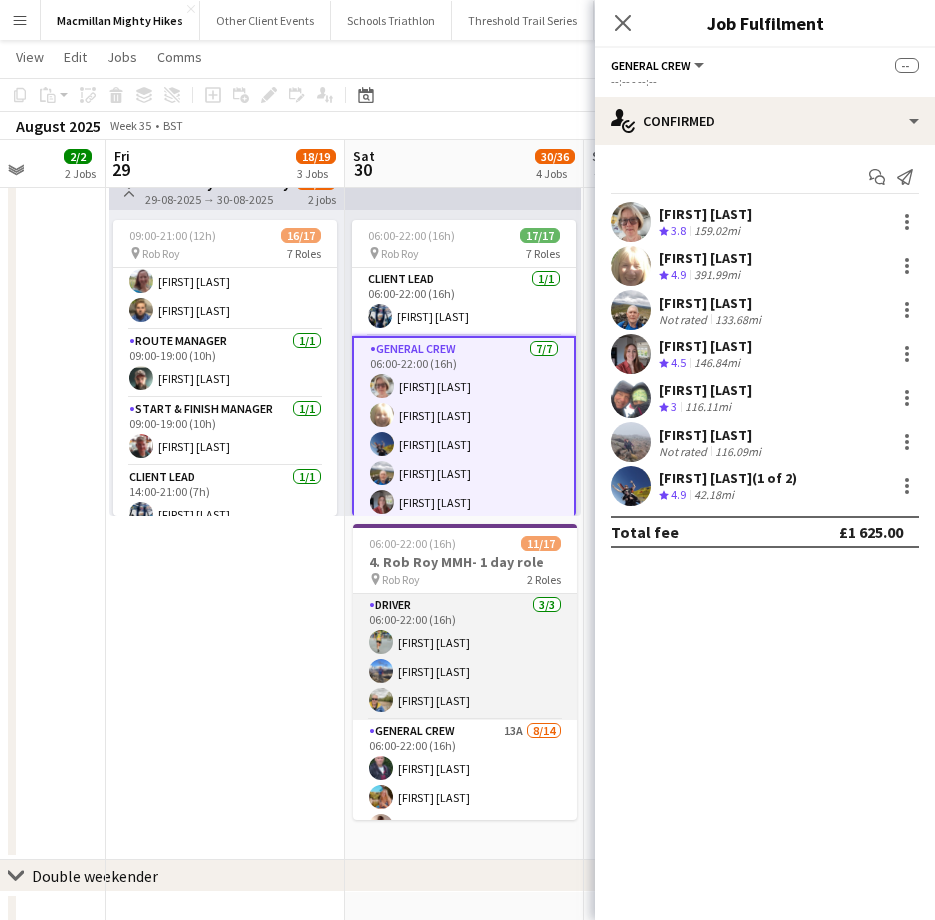 click on "Driver   3/3   06:00-22:00 (16h)
[FIRST] [LAST] [FIRST] [LAST] [FIRST] [LAST]" at bounding box center (465, 657) 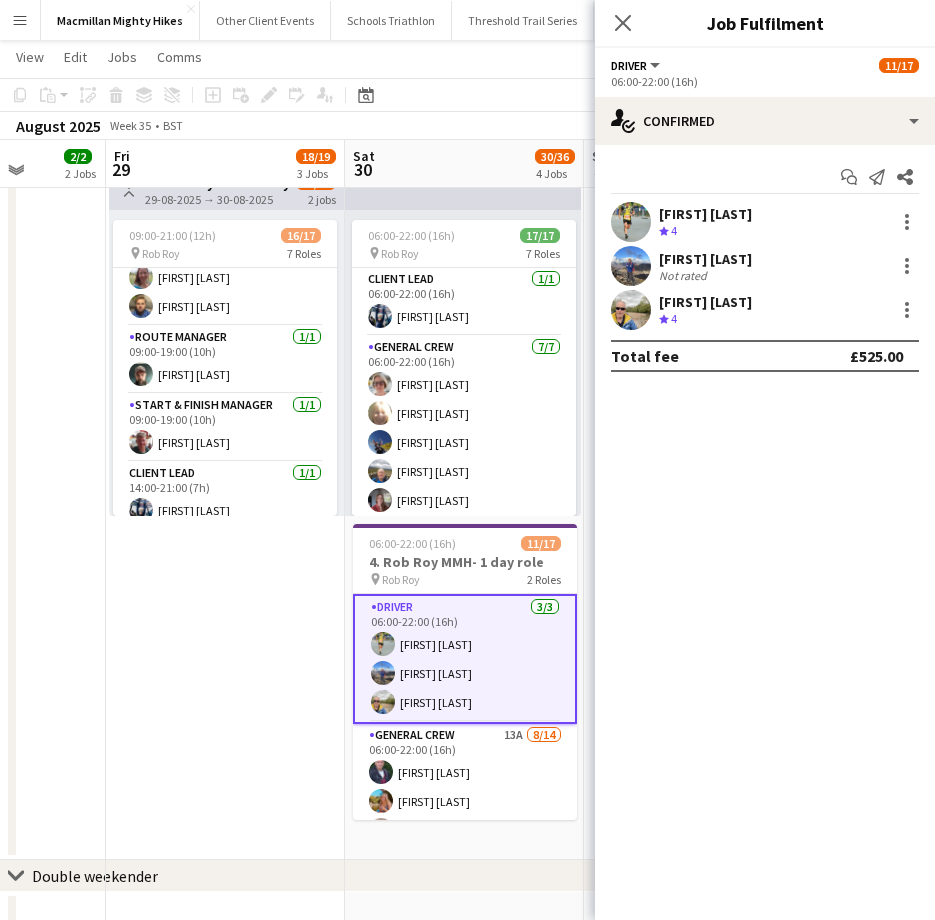 scroll, scrollTop: 500, scrollLeft: 0, axis: vertical 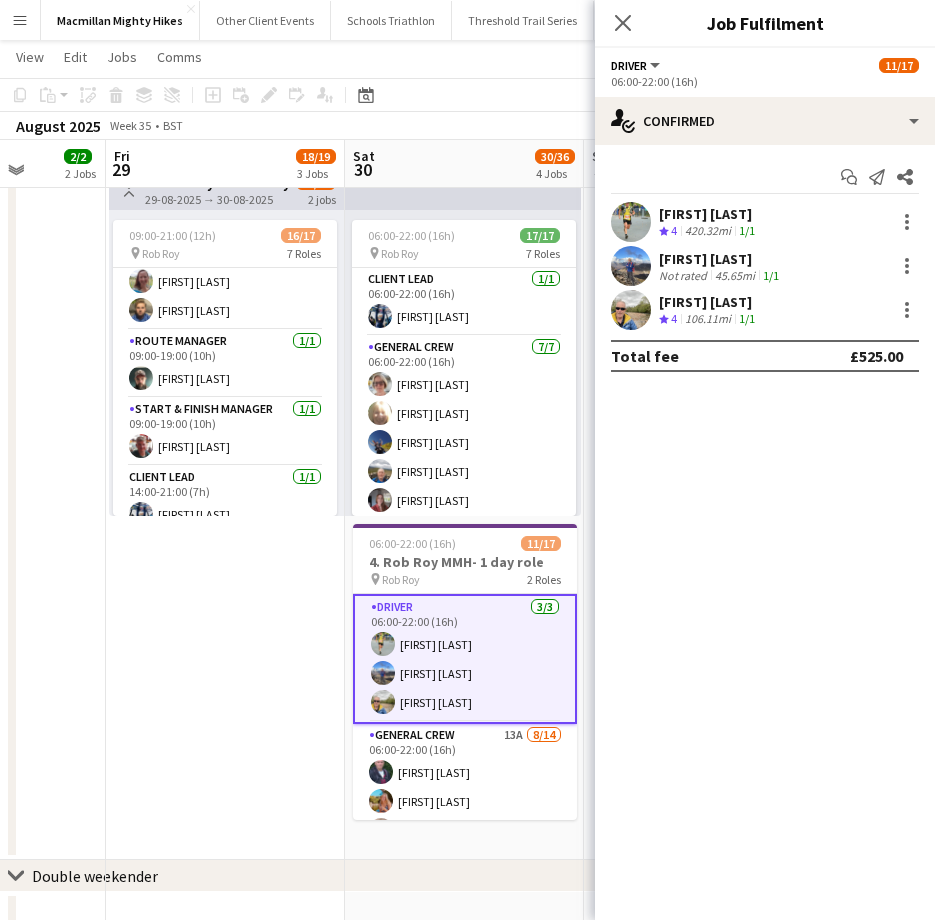 click on "[FIRST] [LAST]" at bounding box center [709, 214] 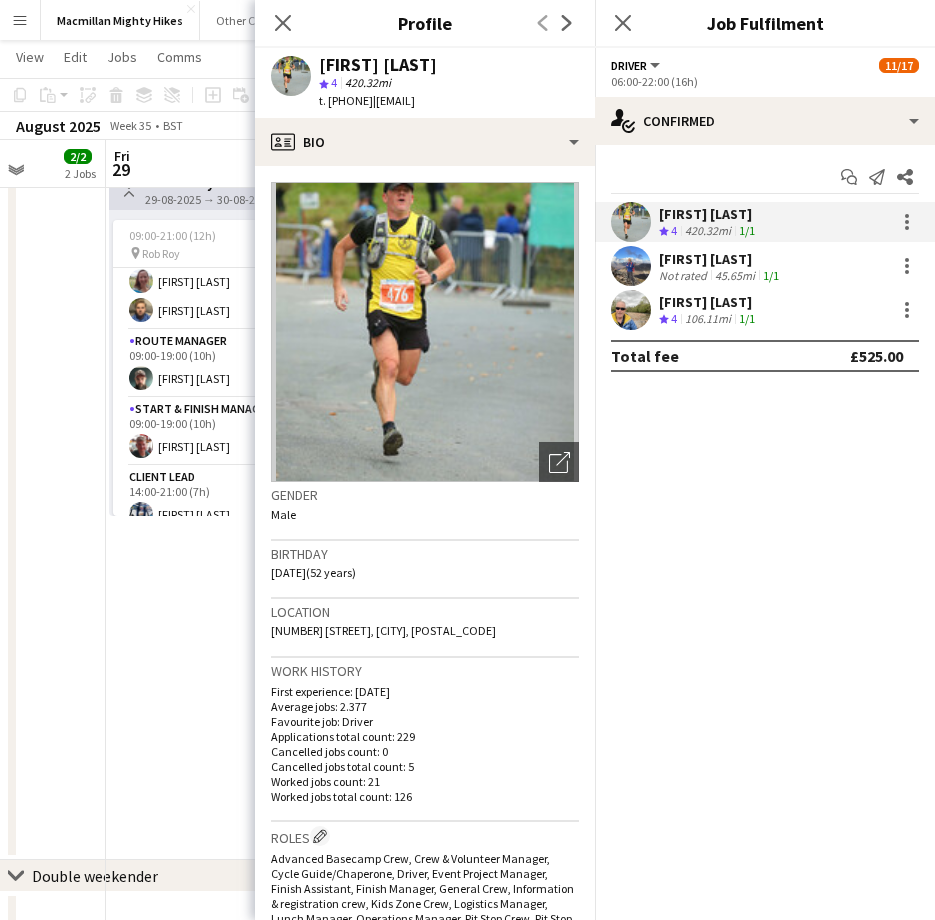 drag, startPoint x: 345, startPoint y: 101, endPoint x: 404, endPoint y: 101, distance: 59 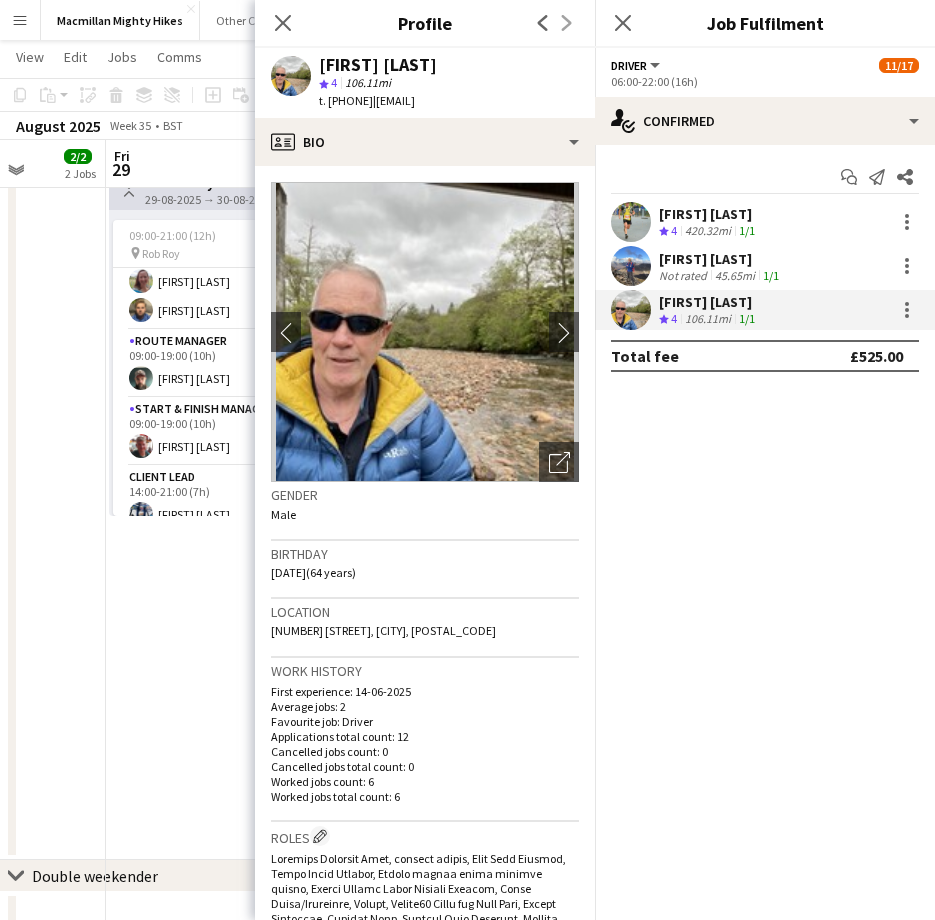 drag, startPoint x: 347, startPoint y: 101, endPoint x: 405, endPoint y: 105, distance: 58.137768 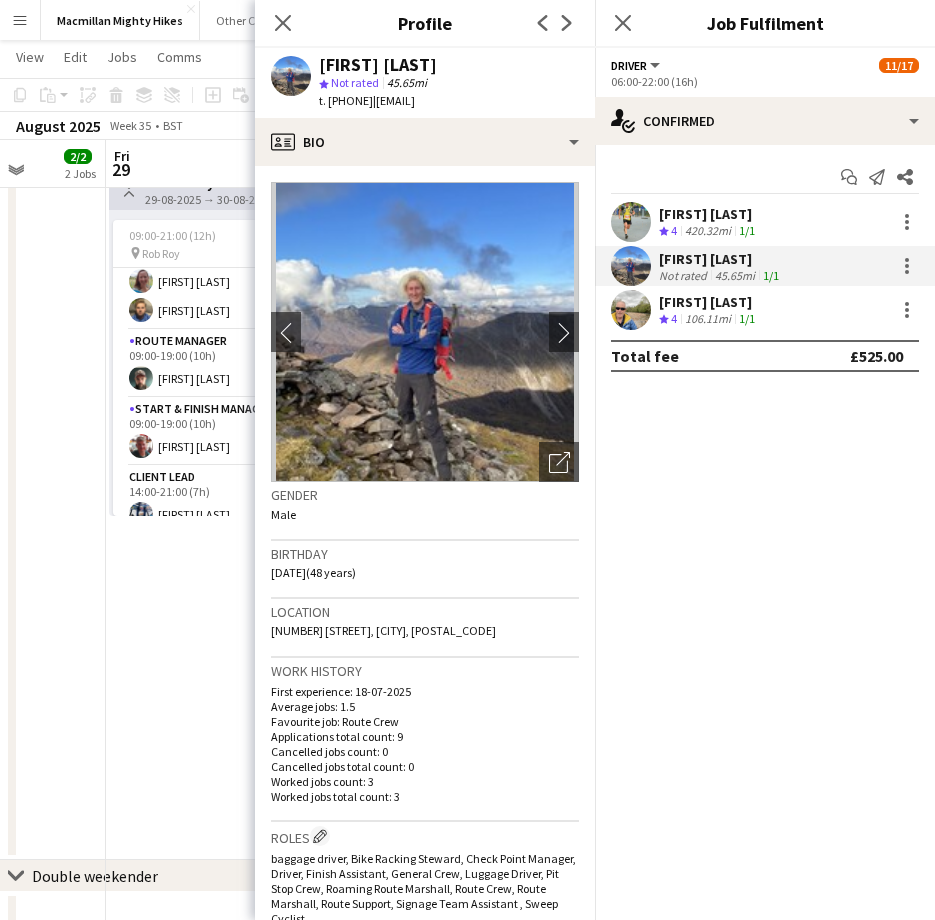 drag, startPoint x: 346, startPoint y: 100, endPoint x: 412, endPoint y: 103, distance: 66.068146 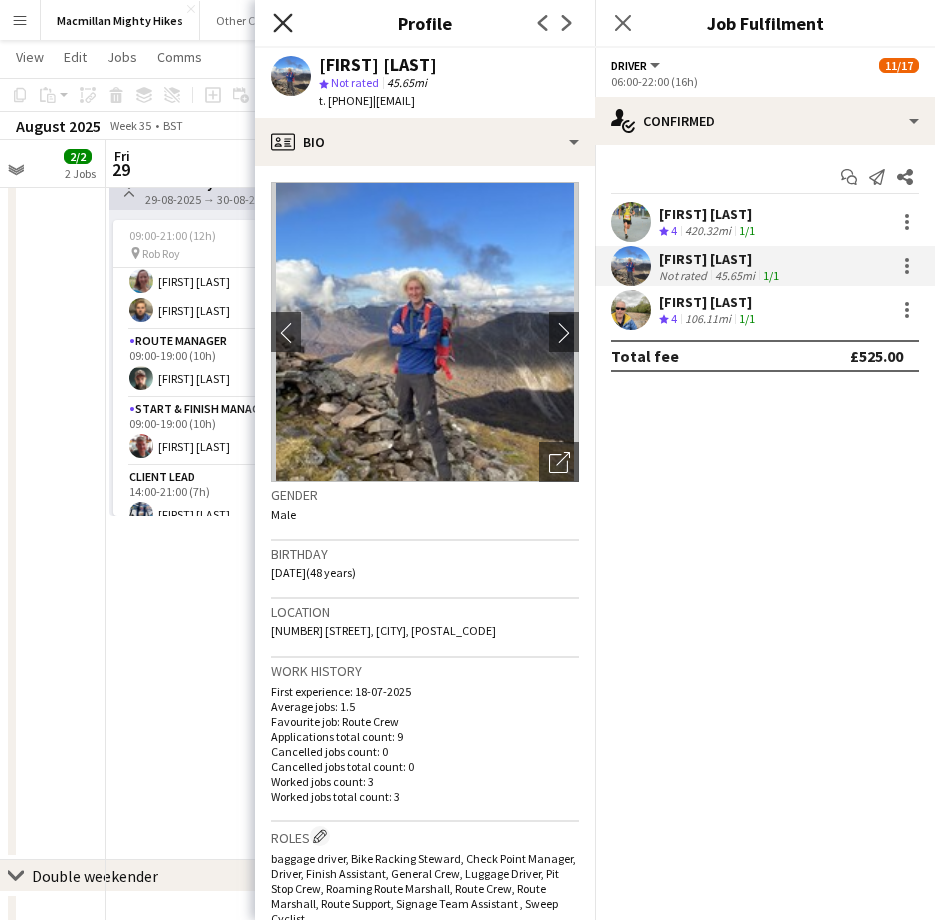 click 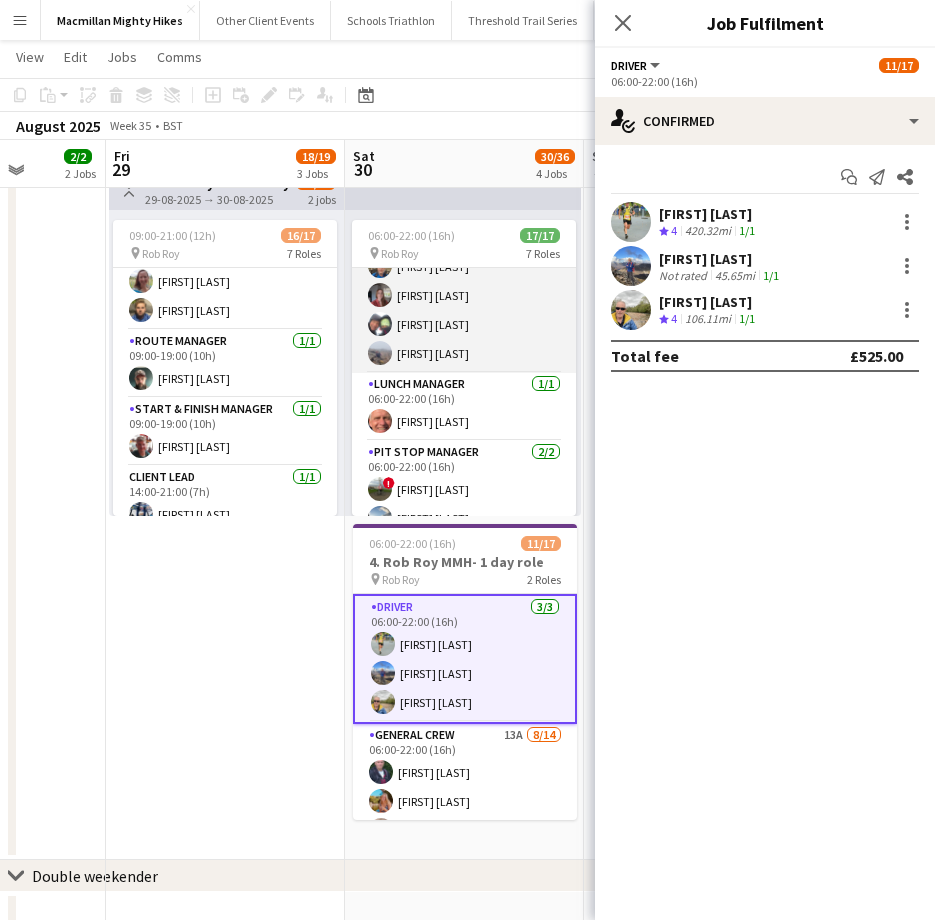 scroll, scrollTop: 210, scrollLeft: 0, axis: vertical 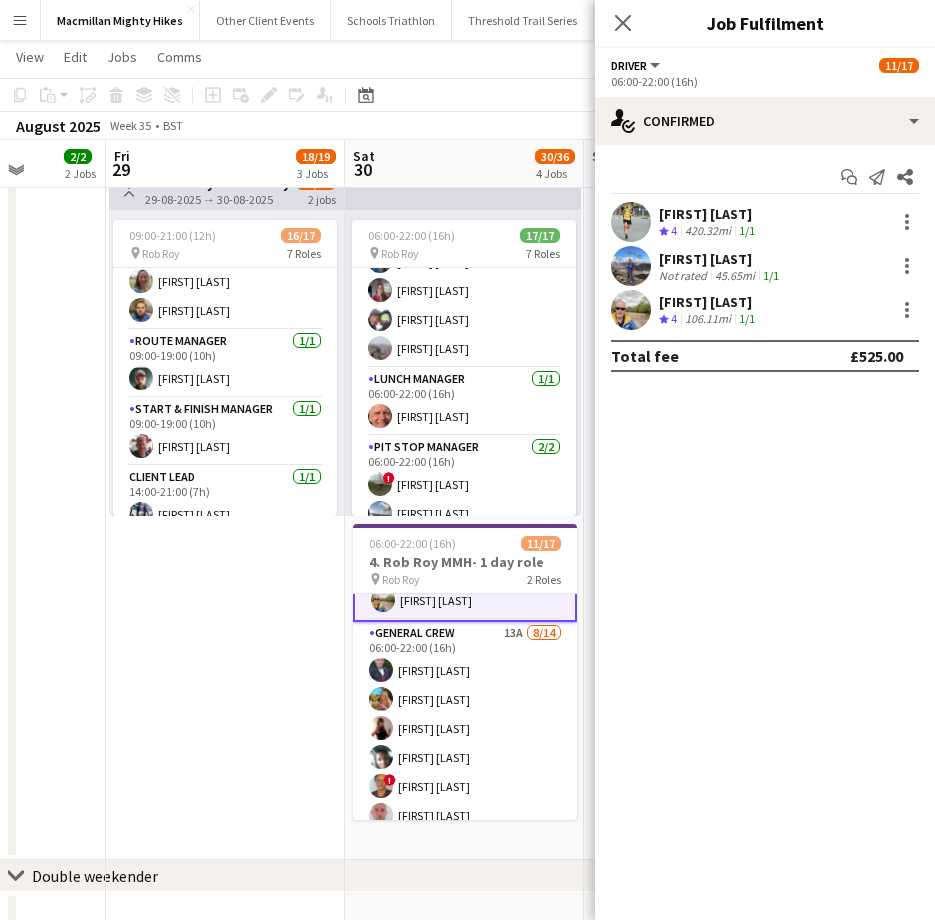 click on "General Crew   13A   8/14   06:00-22:00 (16h)
[FIRST] [LAST] [FIRST] [LAST] [FIRST] [LAST] [FIRST] [LAST] [FIRST] [LAST] [FIRST] [LAST] [FIRST] [LAST]
single-neutral-actions
single-neutral-actions
single-neutral-actions
single-neutral-actions" at bounding box center (465, 844) 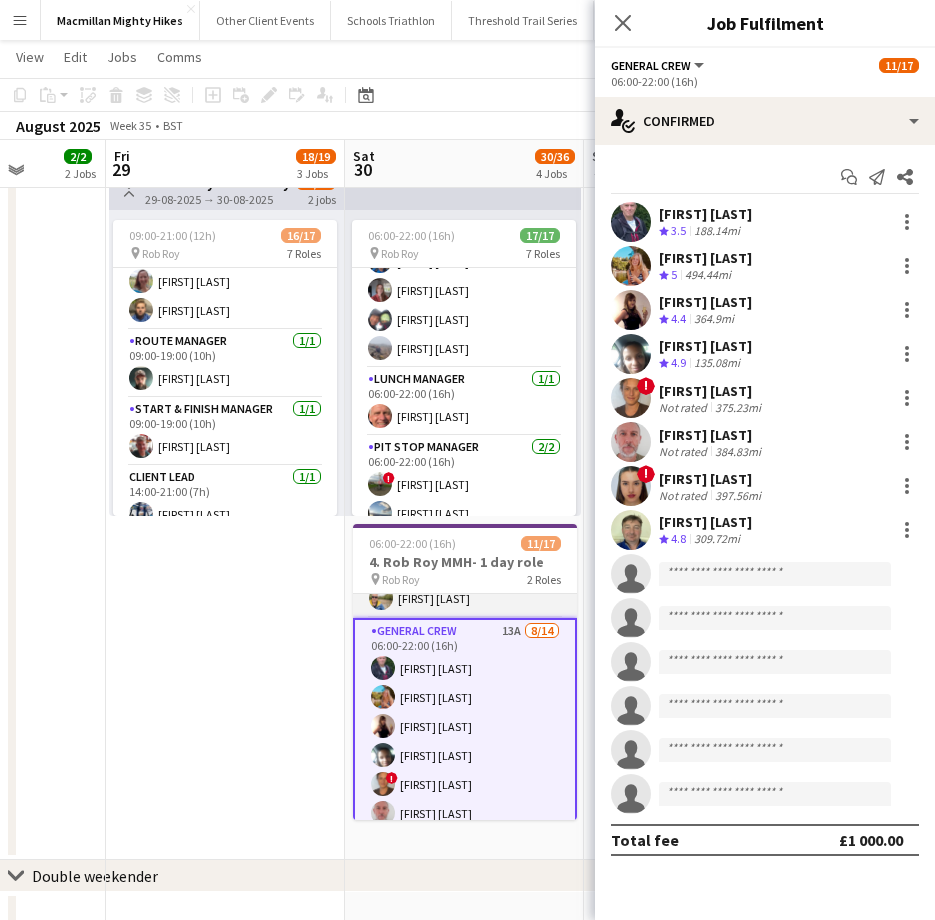 scroll, scrollTop: 100, scrollLeft: 0, axis: vertical 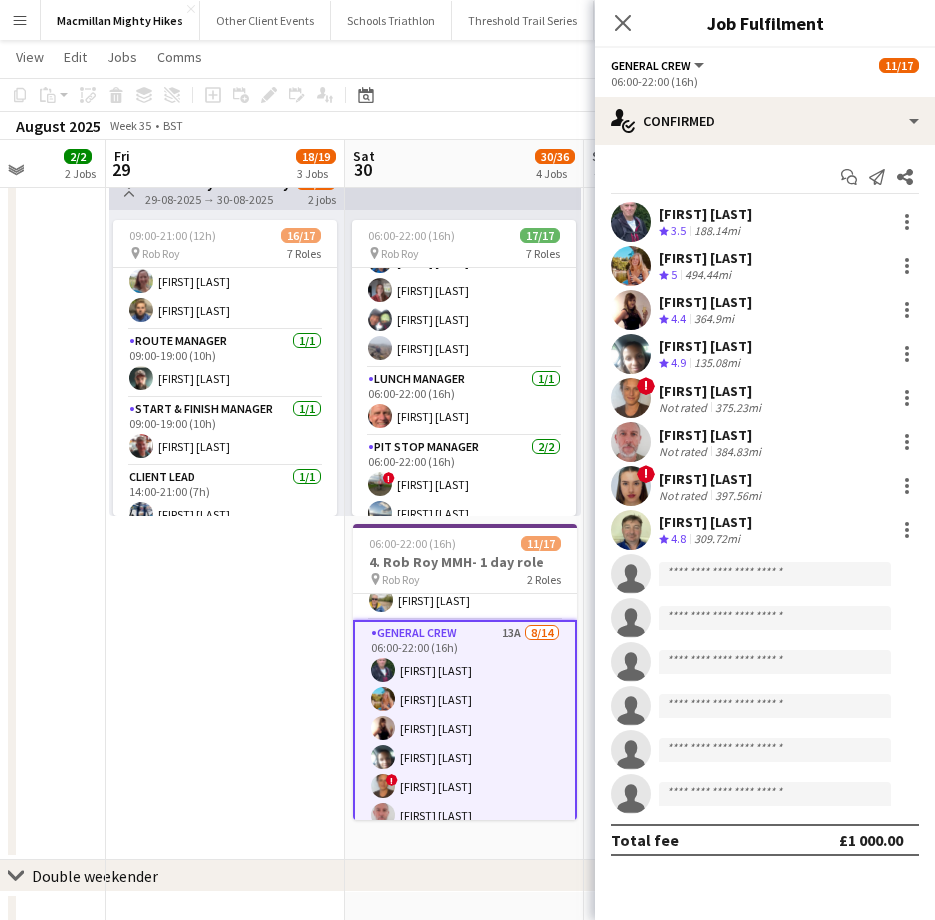 click on "[FIRST] [LAST]" at bounding box center (705, 214) 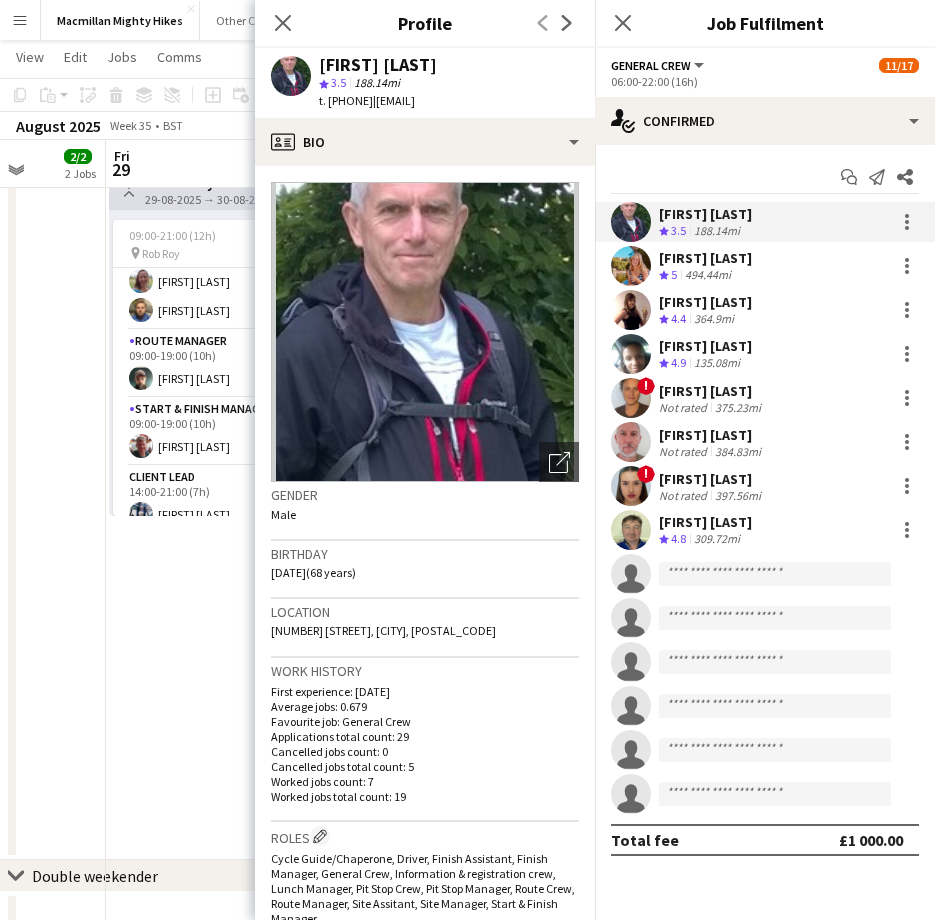 drag, startPoint x: 348, startPoint y: 104, endPoint x: 408, endPoint y: 106, distance: 60.033325 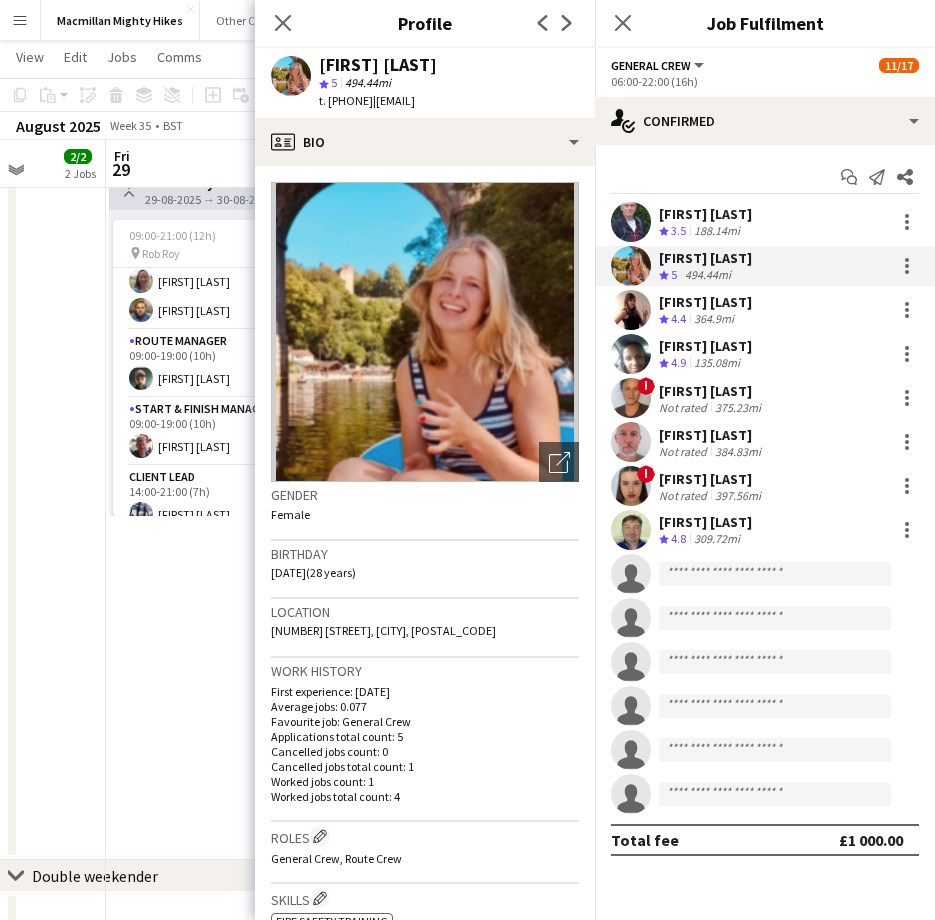 click on "t. [PHONE]" 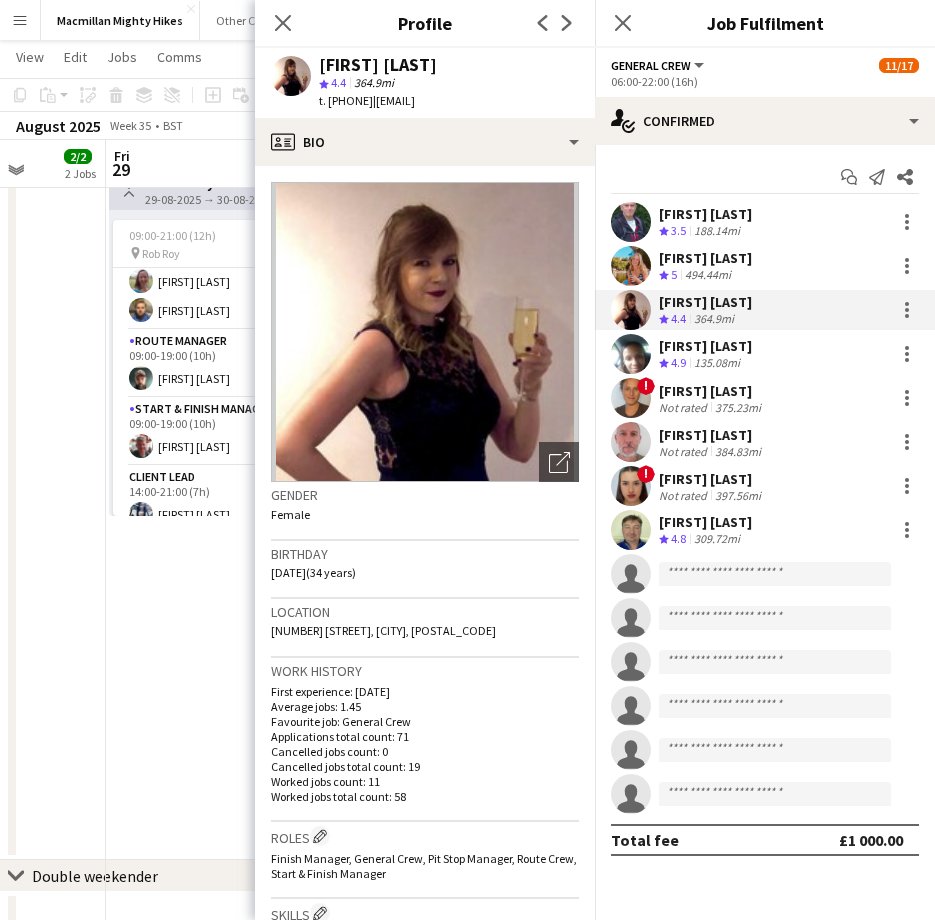 drag, startPoint x: 348, startPoint y: 99, endPoint x: 409, endPoint y: 101, distance: 61.03278 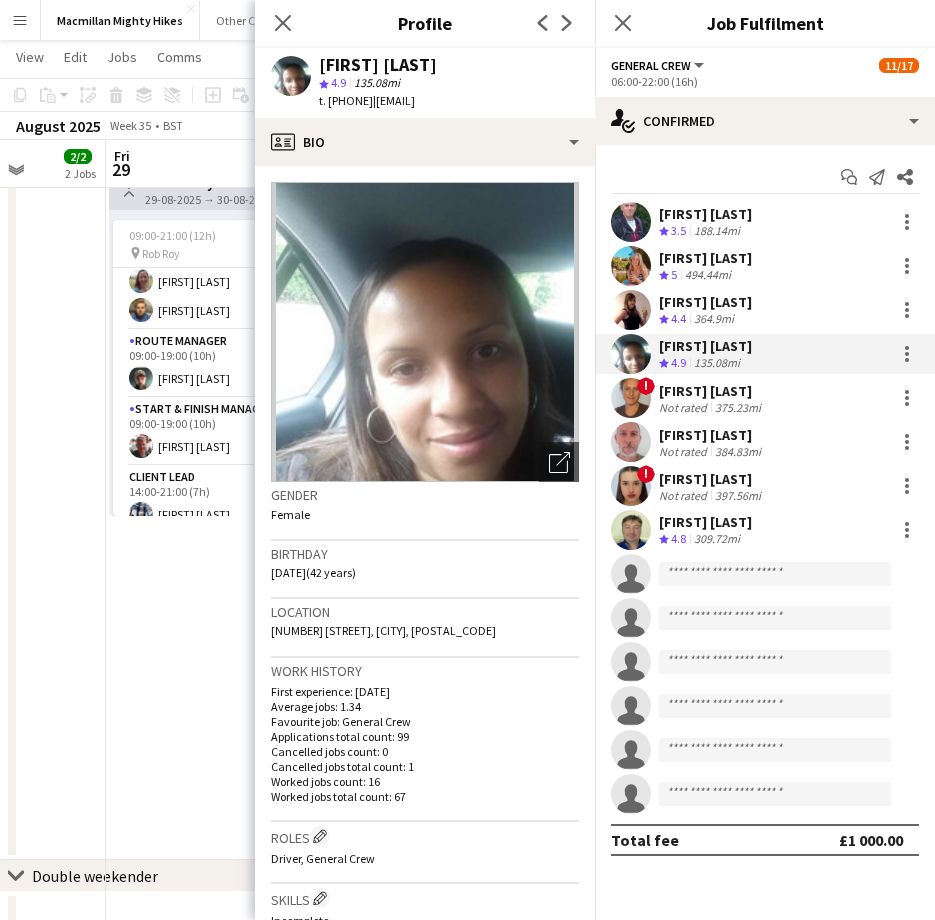 drag, startPoint x: 347, startPoint y: 103, endPoint x: 408, endPoint y: 103, distance: 61 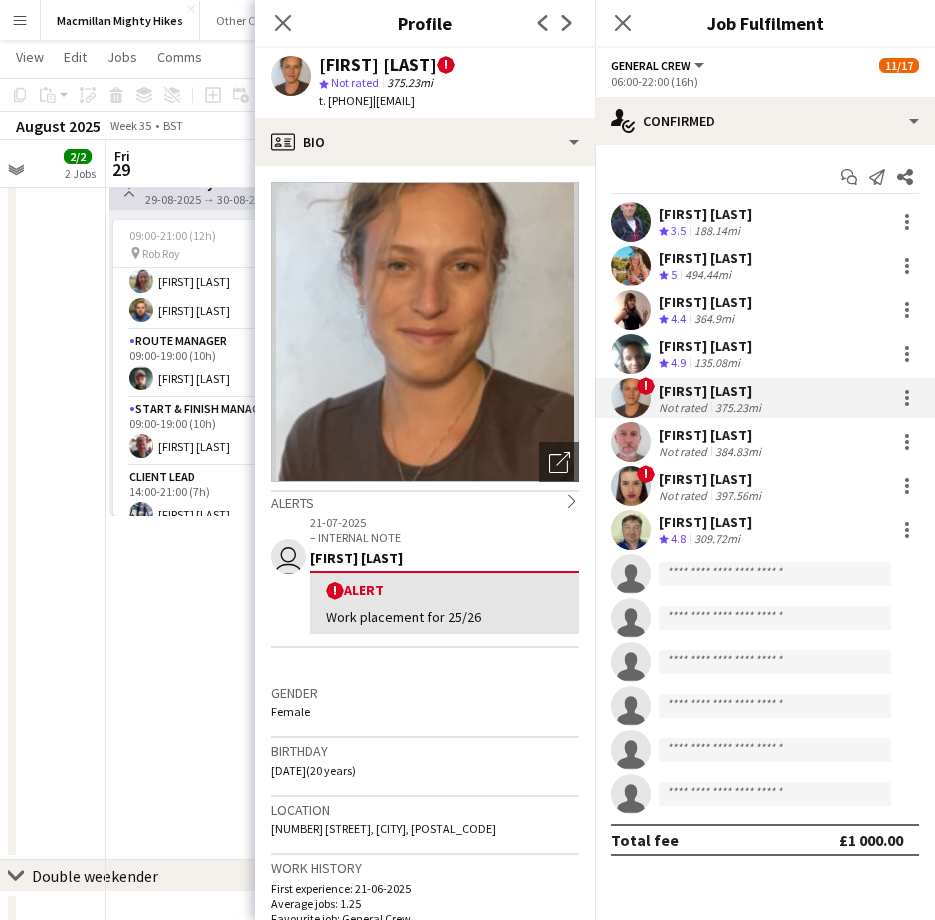 drag, startPoint x: 345, startPoint y: 100, endPoint x: 404, endPoint y: 103, distance: 59.07622 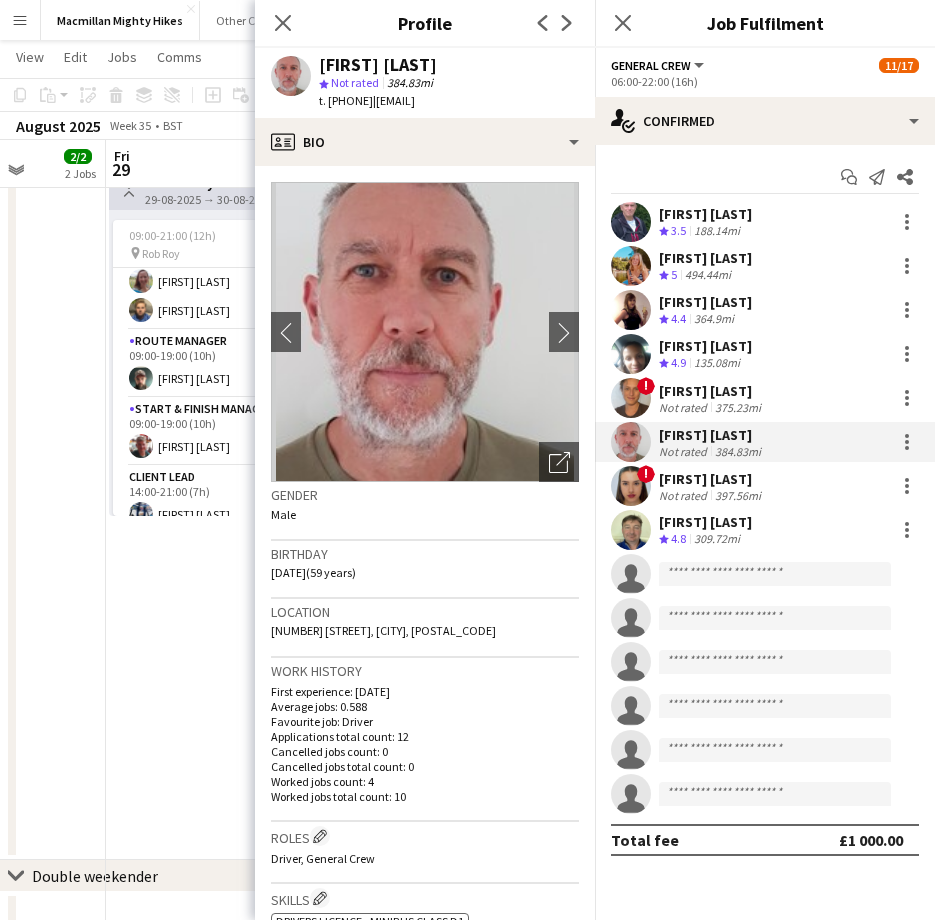 drag, startPoint x: 347, startPoint y: 103, endPoint x: 412, endPoint y: 102, distance: 65.00769 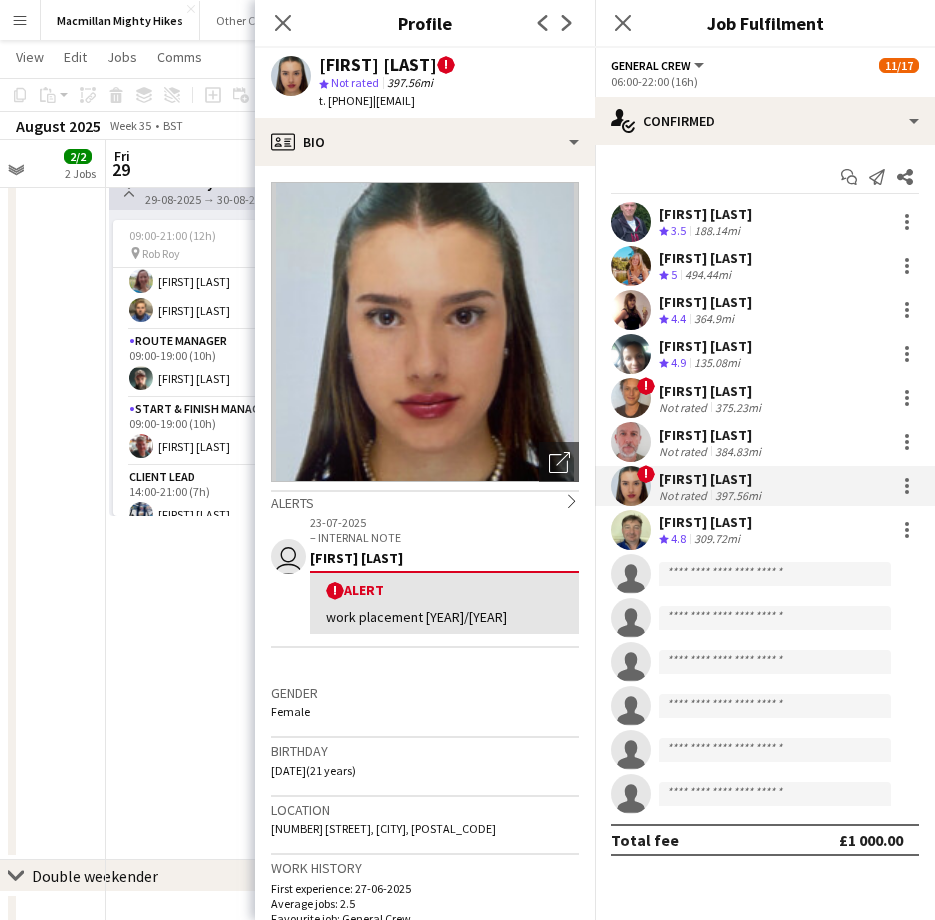 drag, startPoint x: 347, startPoint y: 104, endPoint x: 405, endPoint y: 104, distance: 58 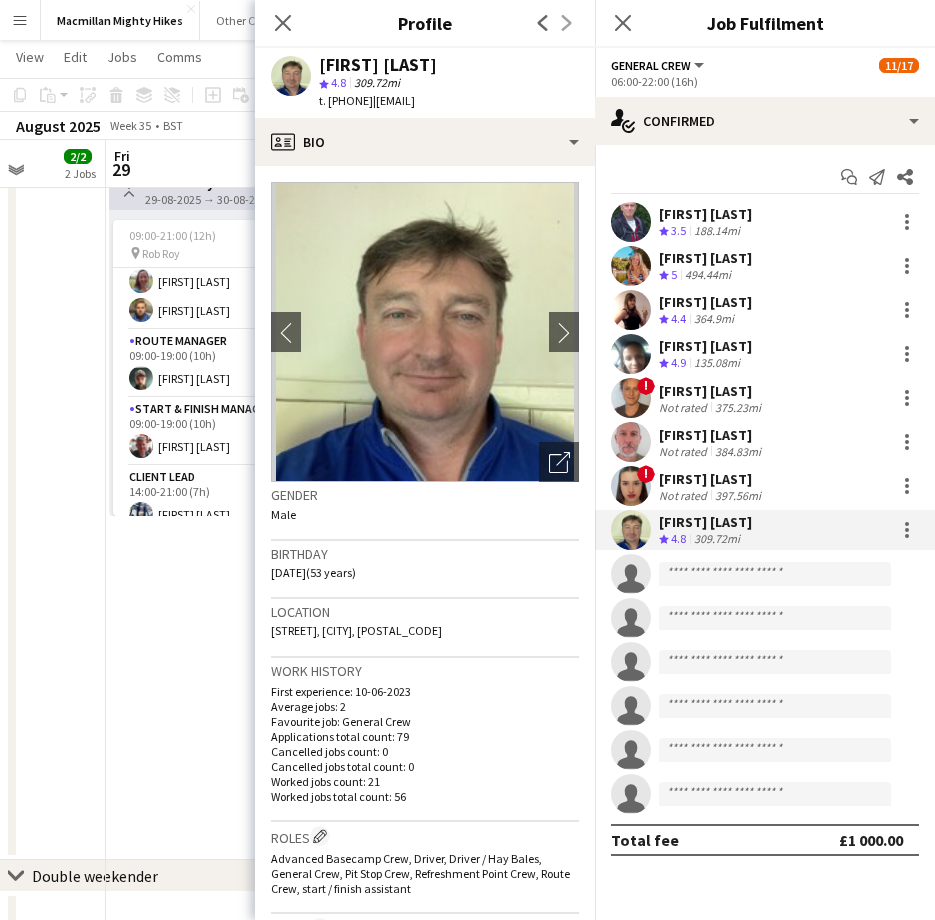 drag, startPoint x: 346, startPoint y: 98, endPoint x: 407, endPoint y: 101, distance: 61.073727 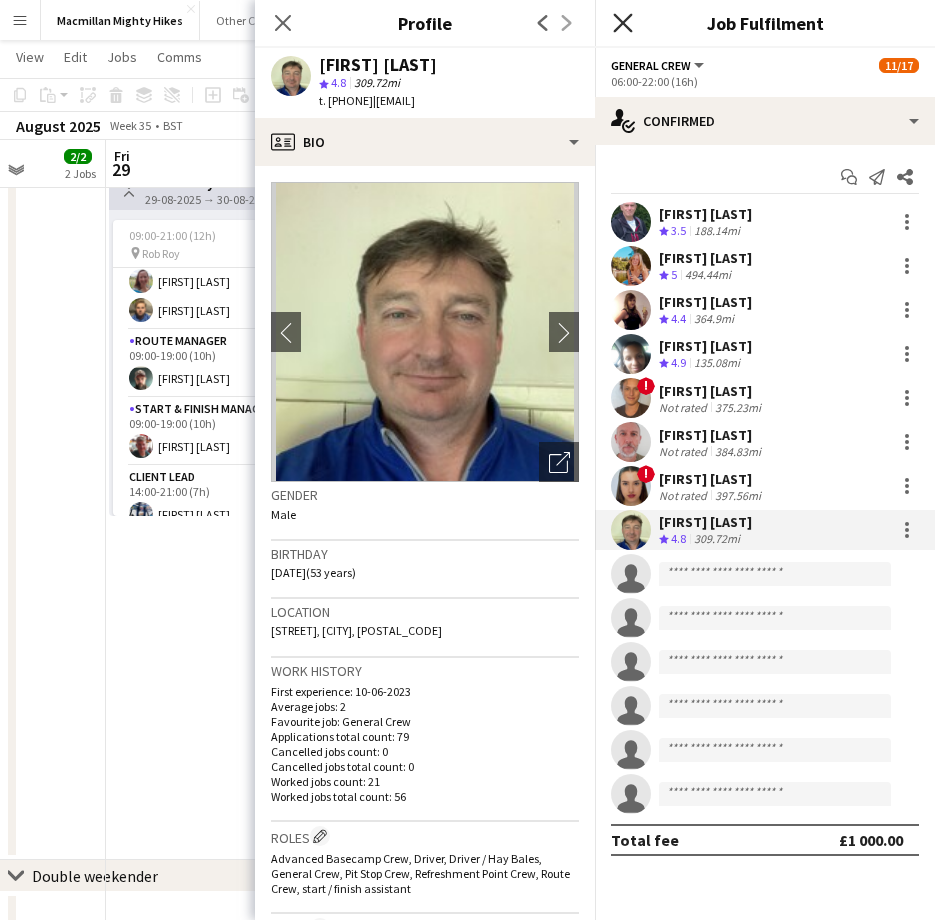 click on "Close pop-in" 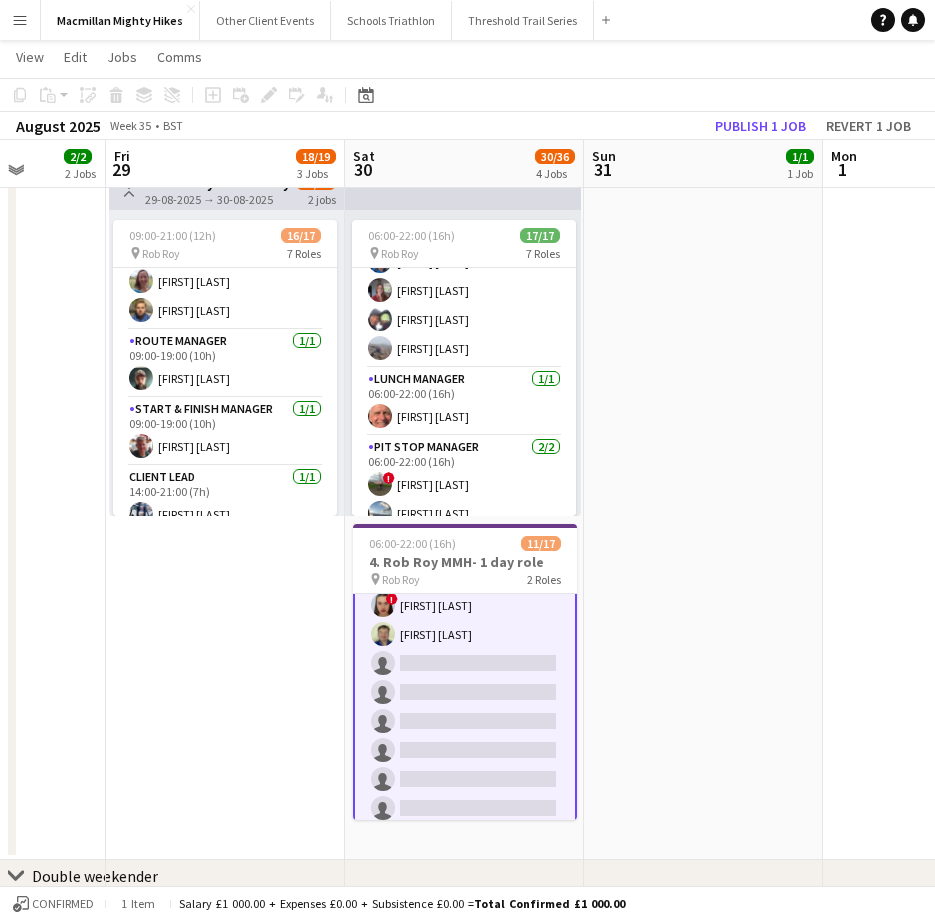 scroll, scrollTop: 349, scrollLeft: 0, axis: vertical 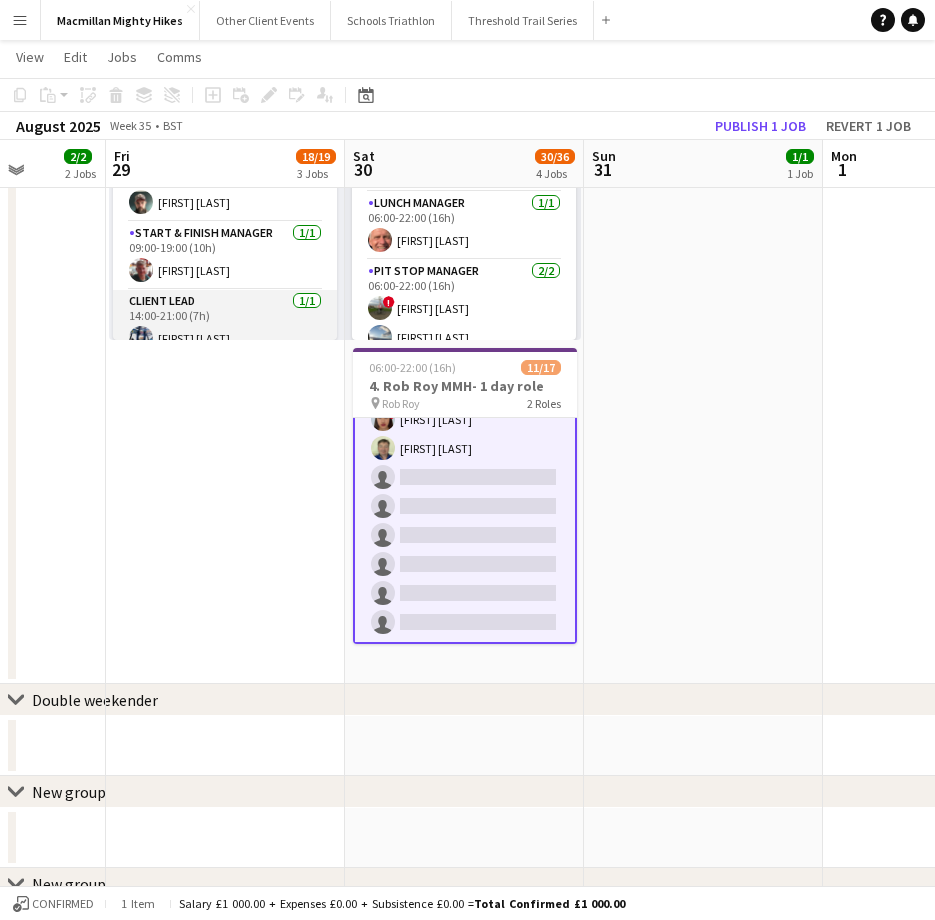 click on "Client Lead   1/1   14:00-21:00 (7h)
[FIRST] [LAST]" at bounding box center (225, 324) 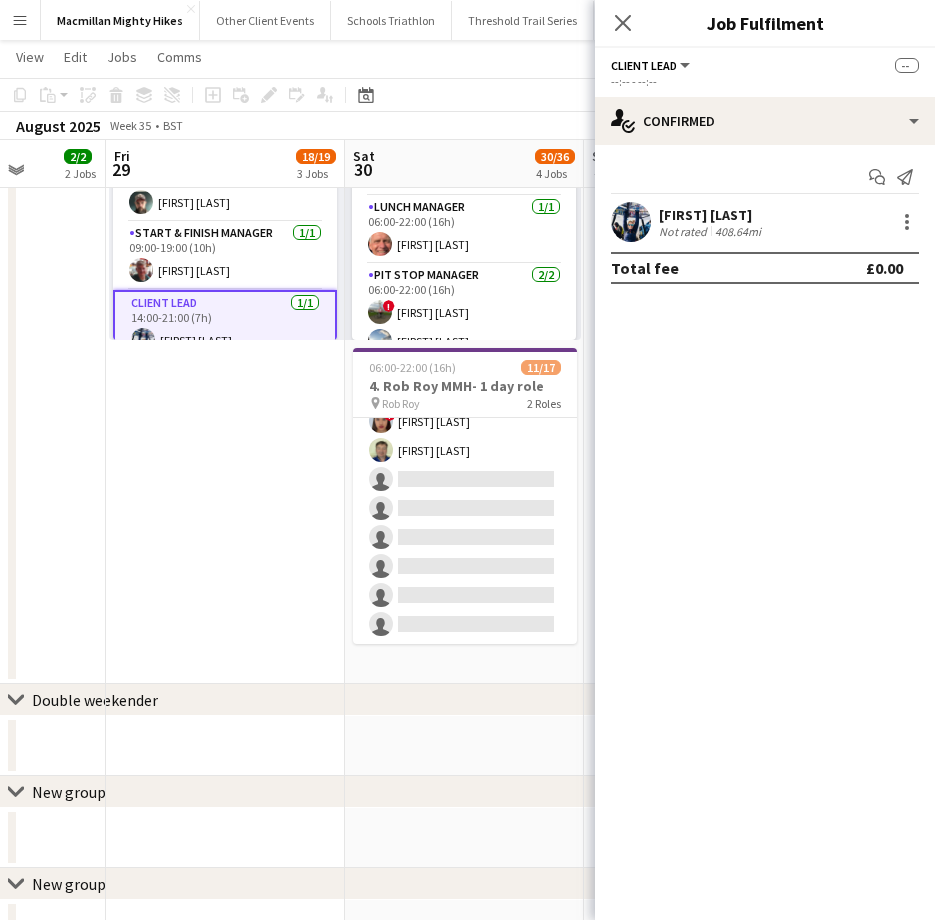 scroll, scrollTop: 345, scrollLeft: 0, axis: vertical 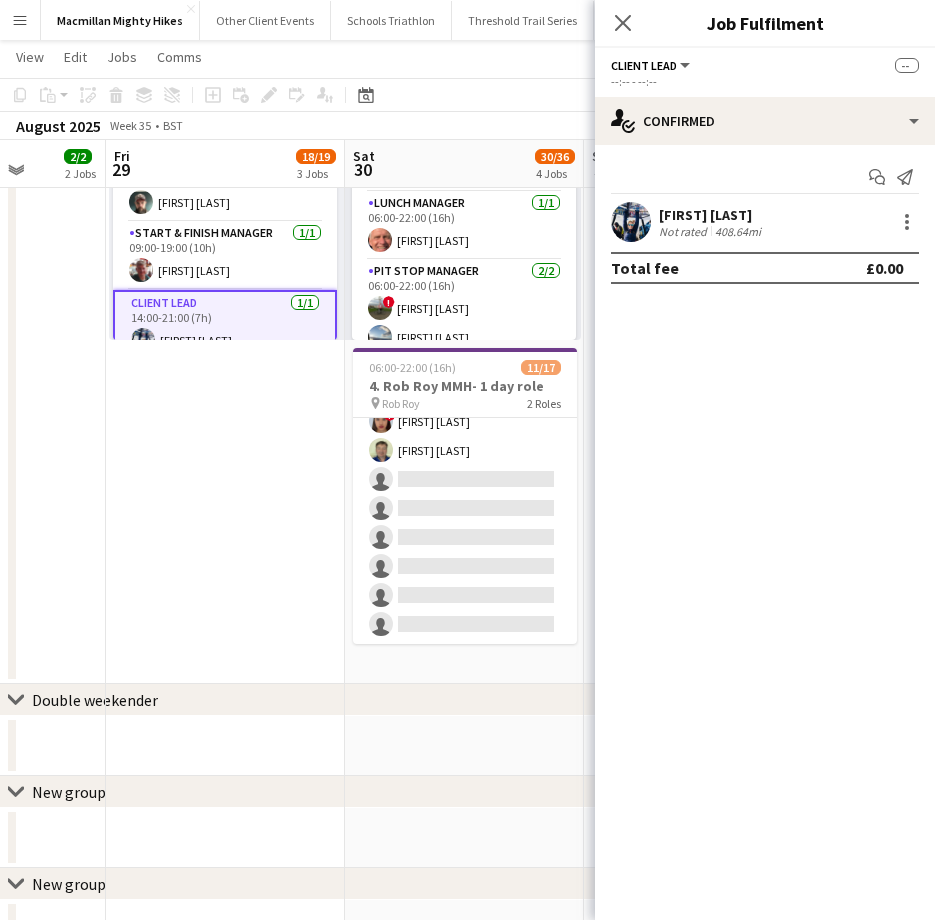 click on "Not rated" at bounding box center [685, 231] 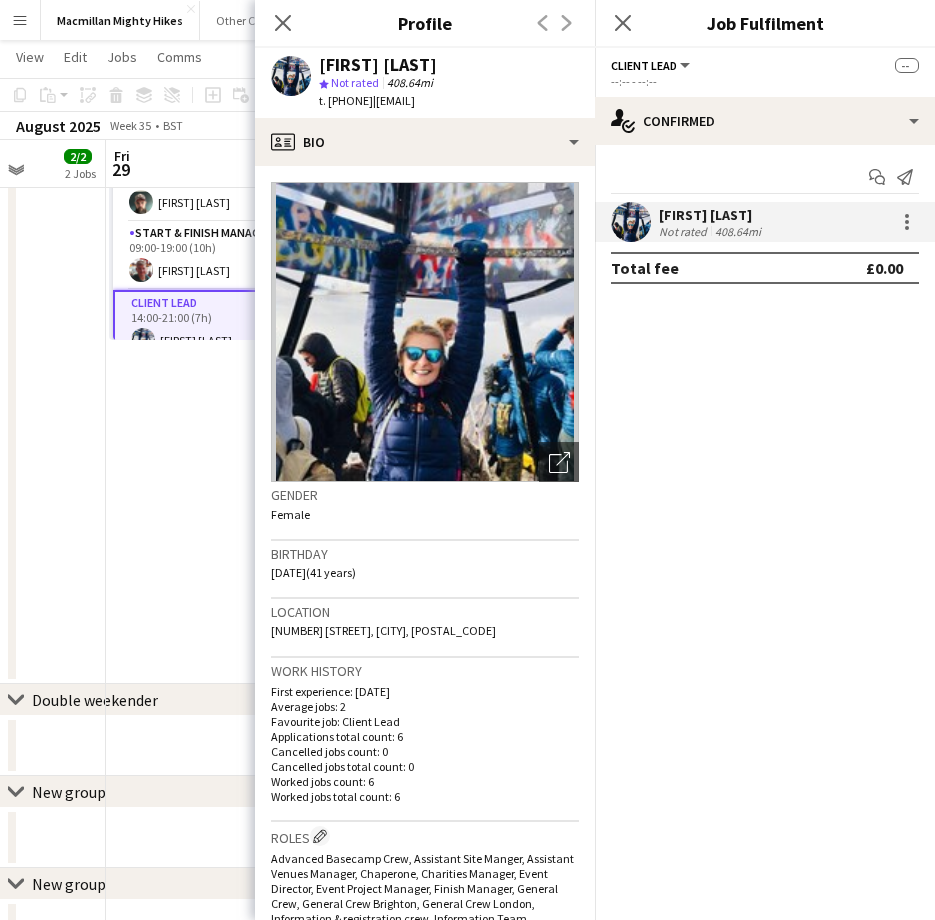 drag, startPoint x: 346, startPoint y: 101, endPoint x: 408, endPoint y: 105, distance: 62.1289 